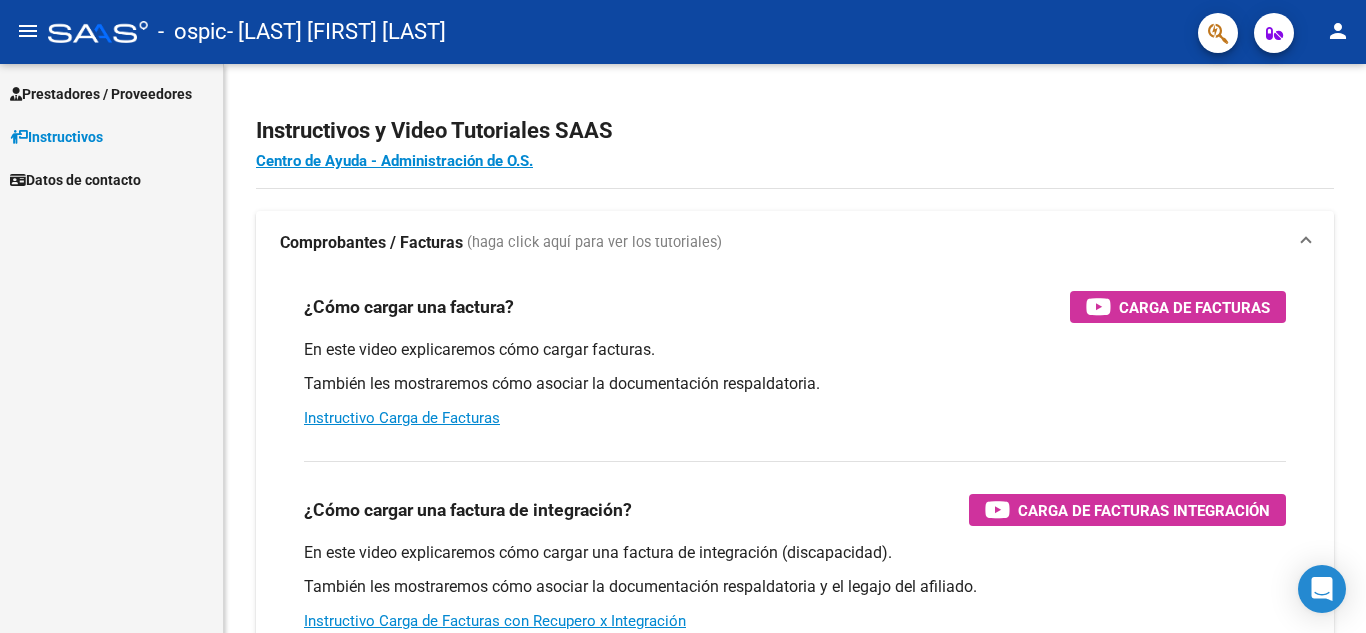 scroll, scrollTop: 0, scrollLeft: 0, axis: both 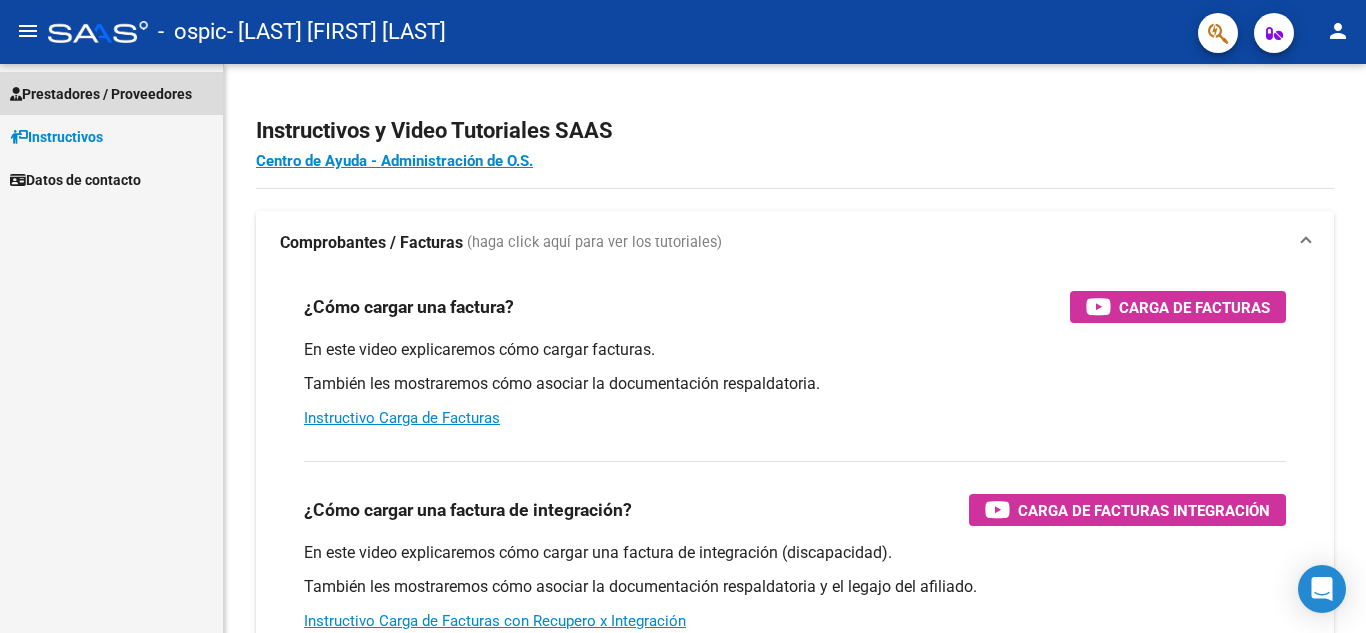 click on "Prestadores / Proveedores" at bounding box center [111, 93] 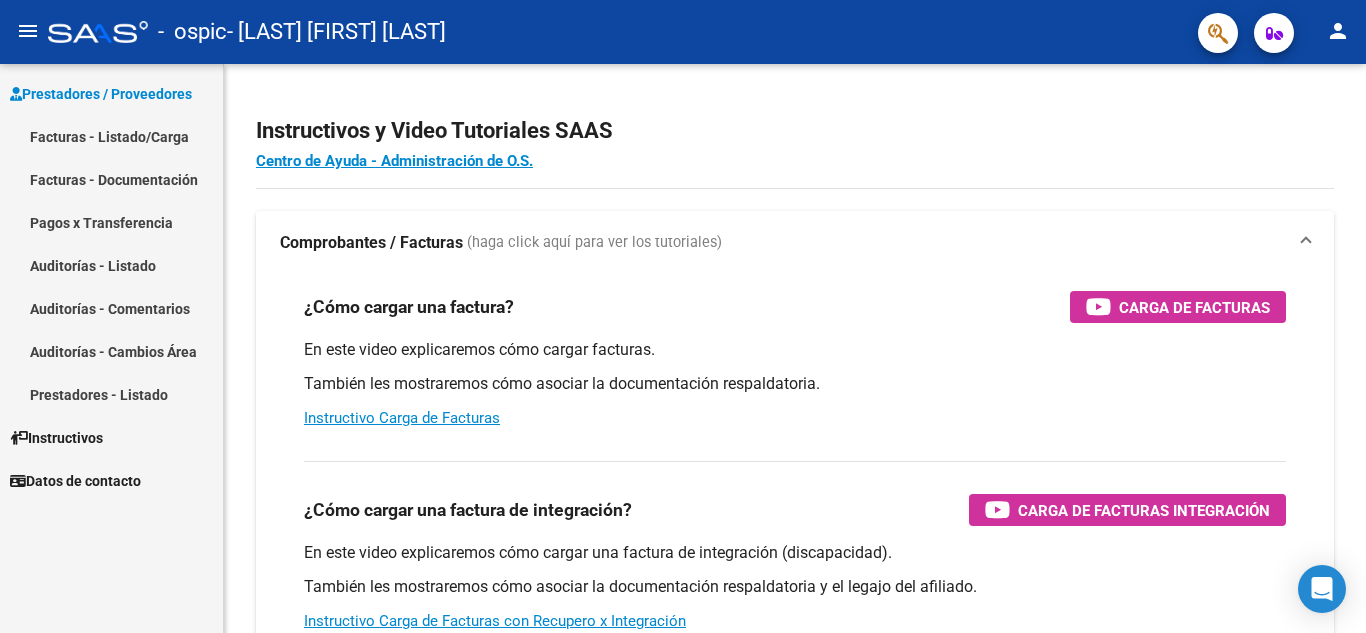 click on "Facturas - Listado/Carga" at bounding box center (111, 136) 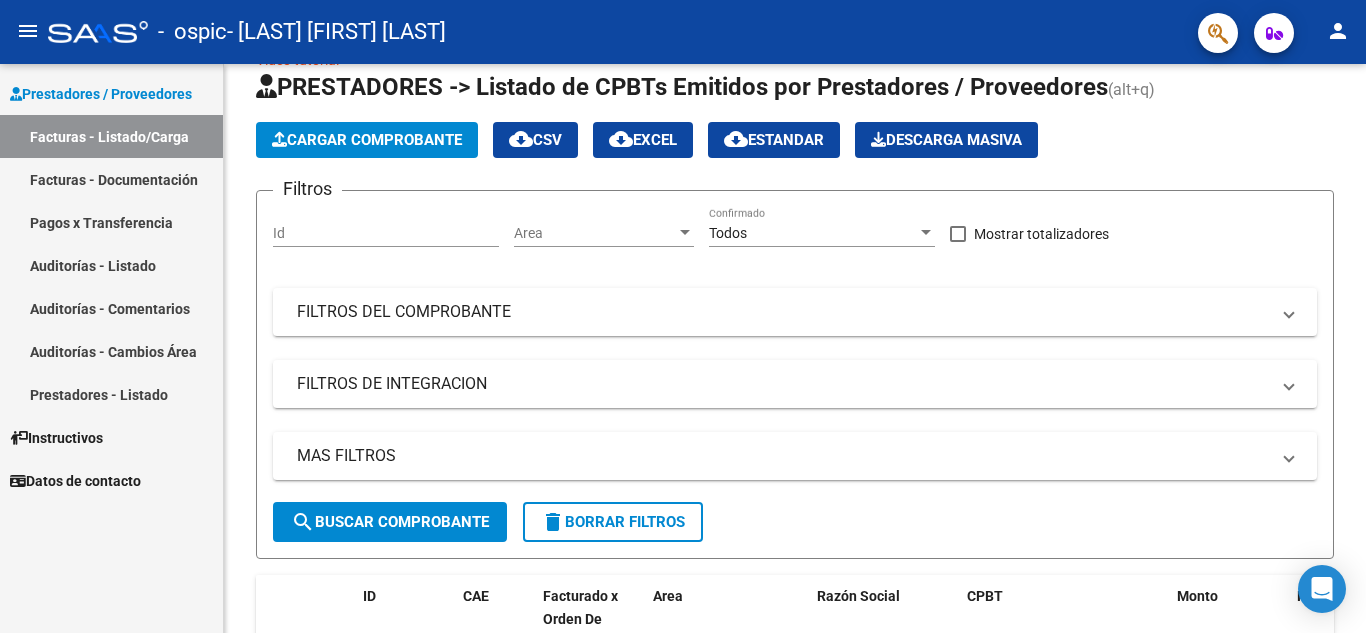 scroll, scrollTop: 0, scrollLeft: 0, axis: both 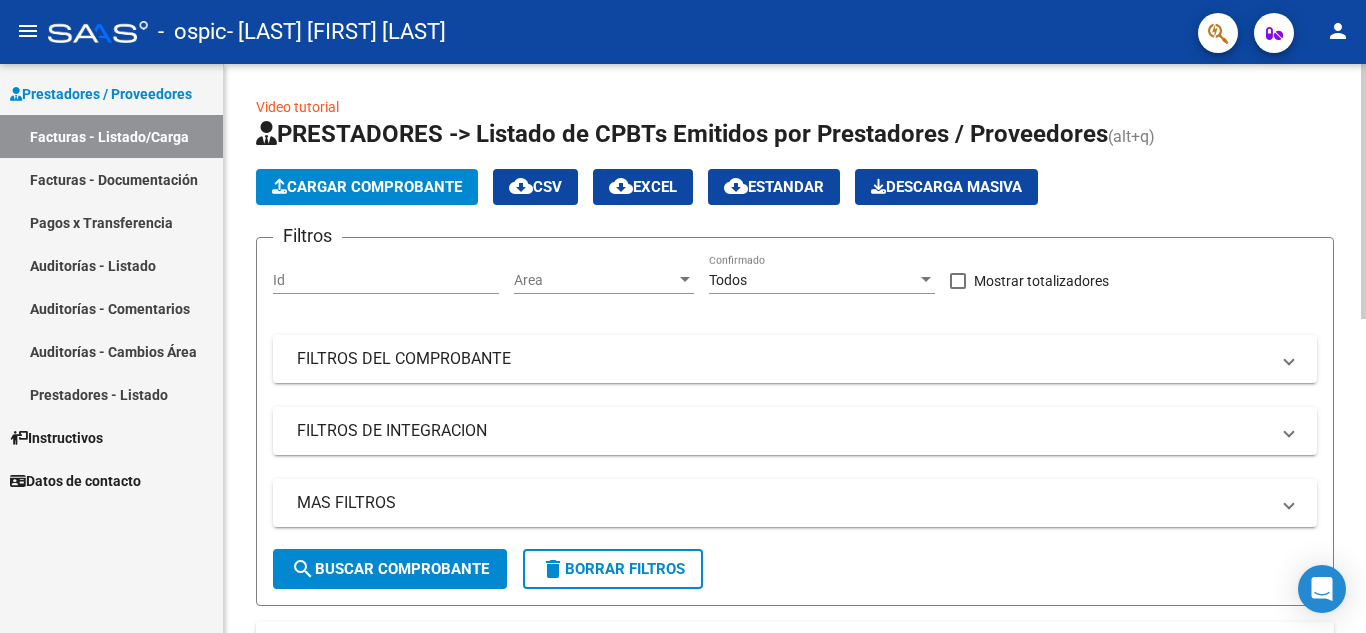 click on "Cargar Comprobante" 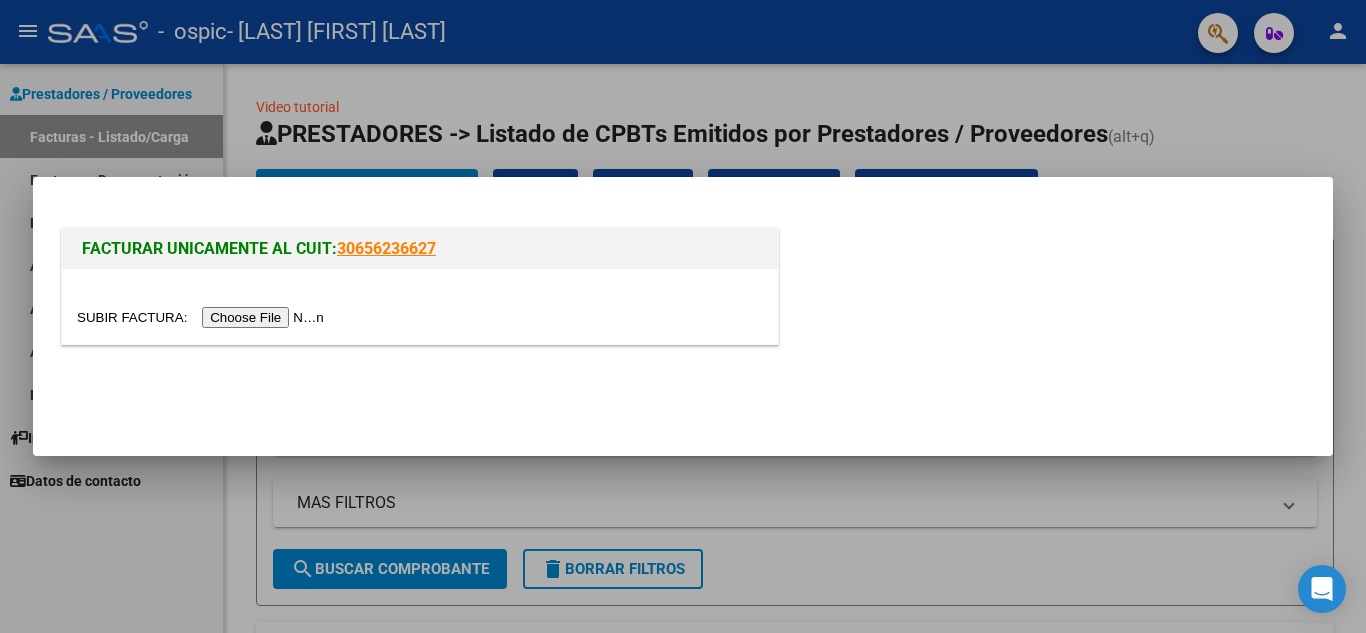 click at bounding box center (203, 317) 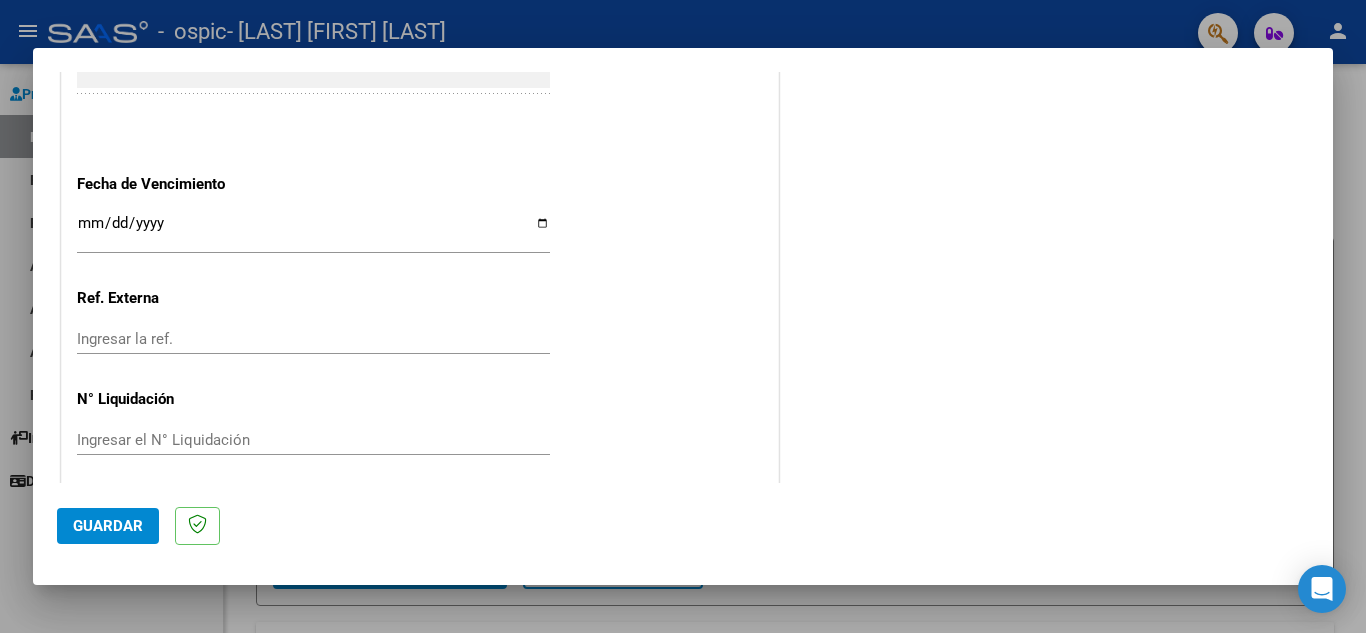 scroll, scrollTop: 1200, scrollLeft: 0, axis: vertical 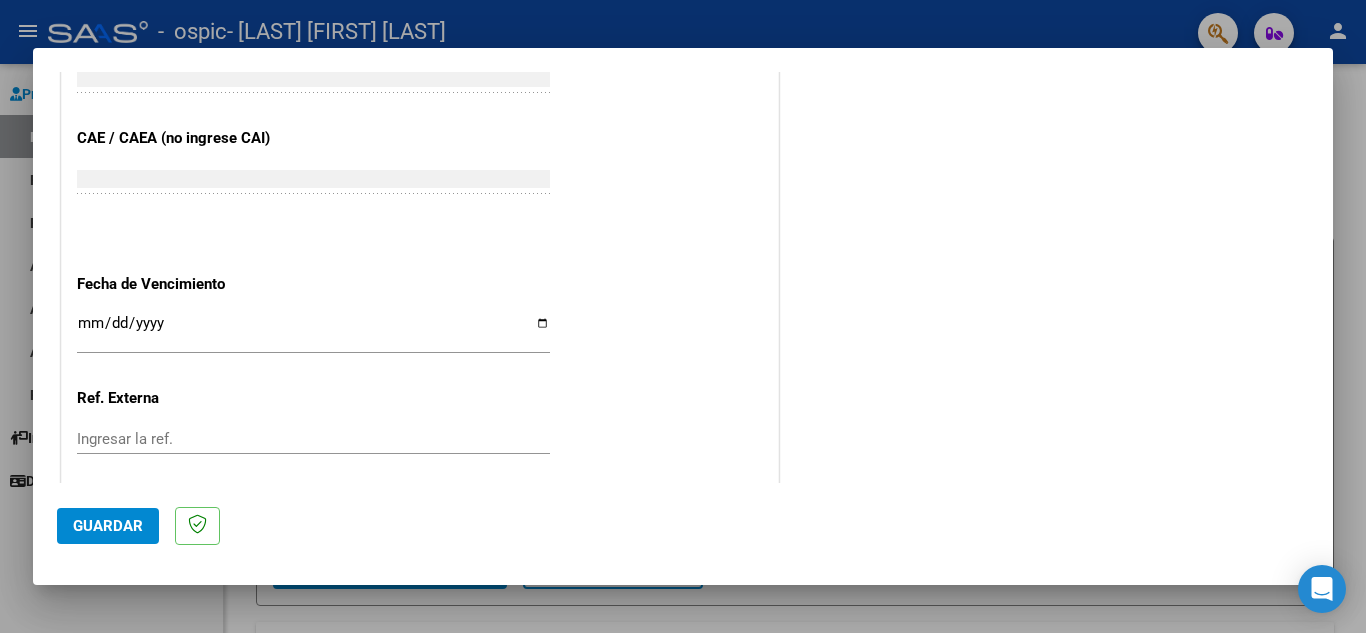 click on "Ingresar la fecha" at bounding box center [313, 331] 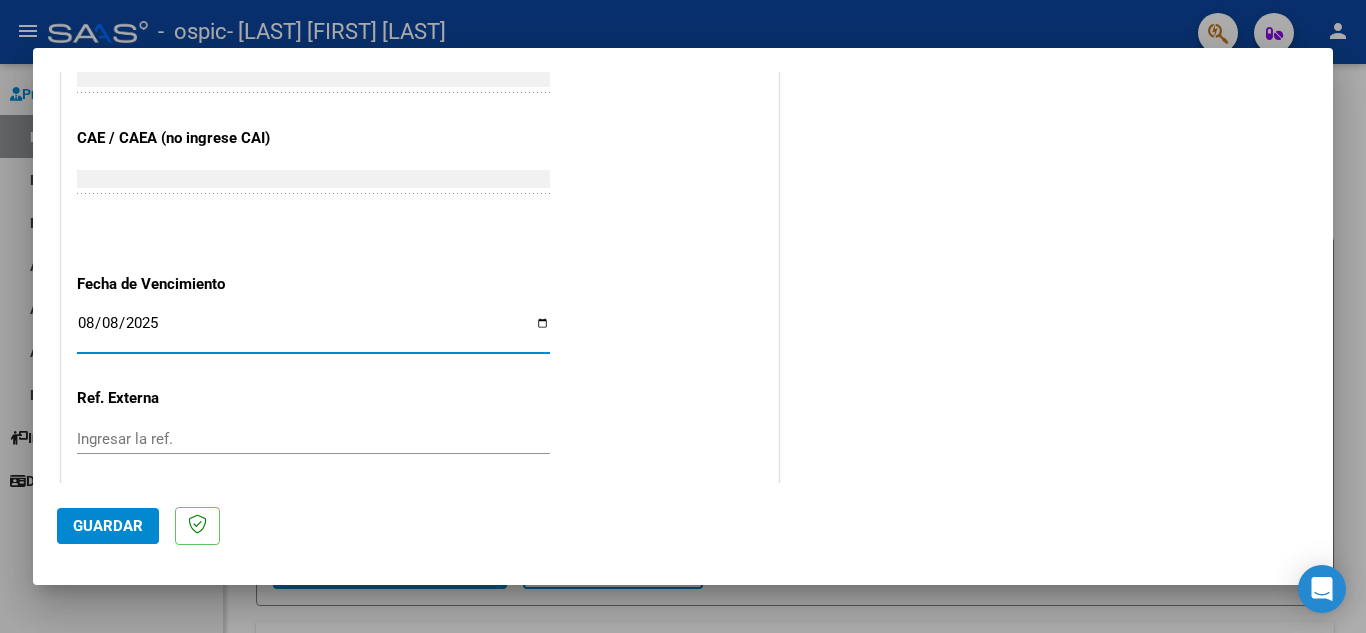 type on "2025-08-08" 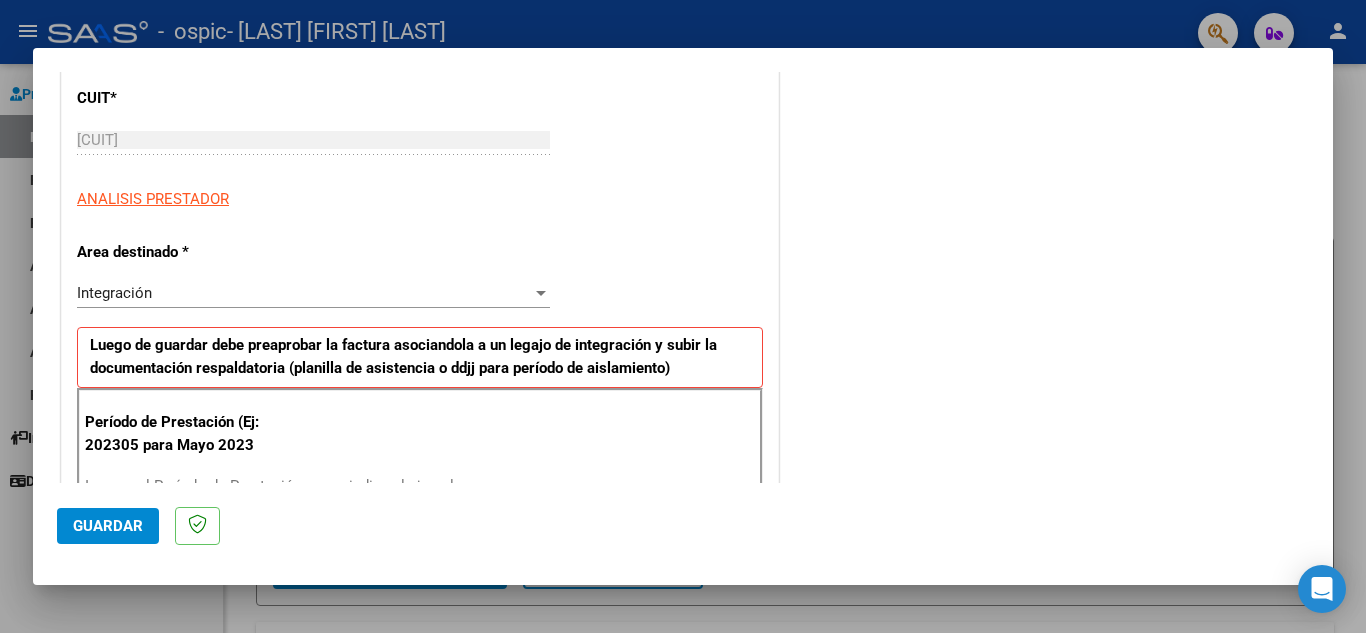 scroll, scrollTop: 311, scrollLeft: 0, axis: vertical 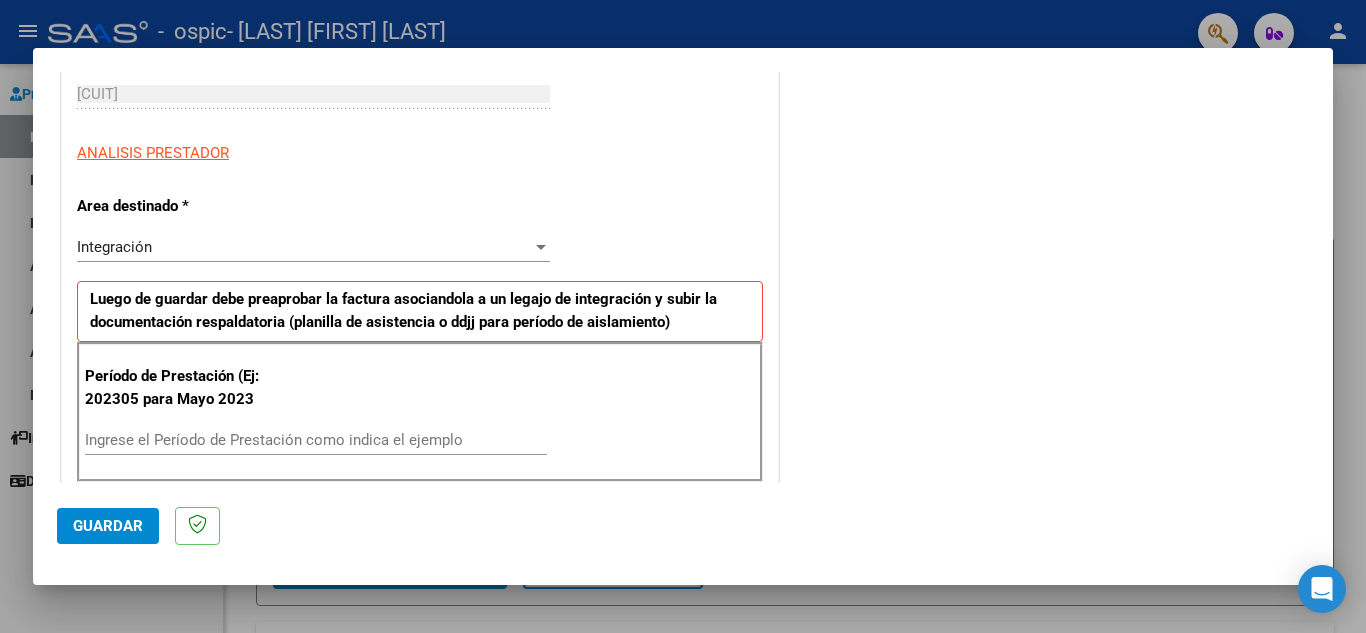 click on "Integración" at bounding box center [304, 247] 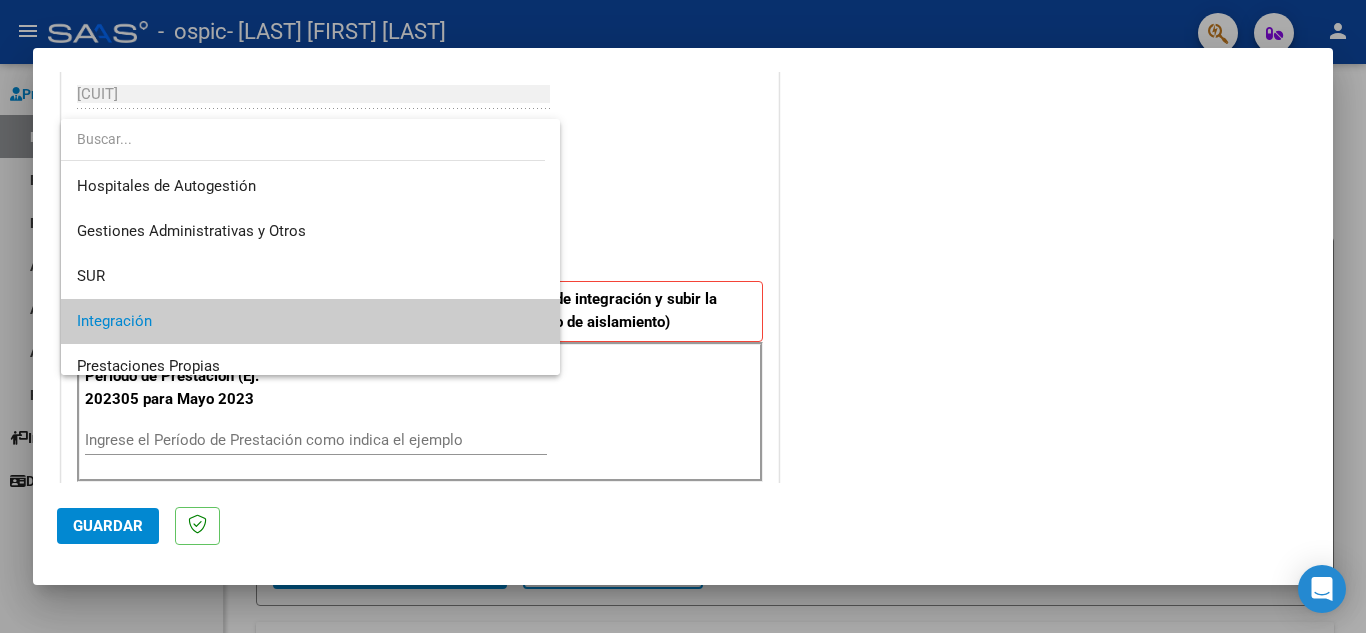 scroll, scrollTop: 75, scrollLeft: 0, axis: vertical 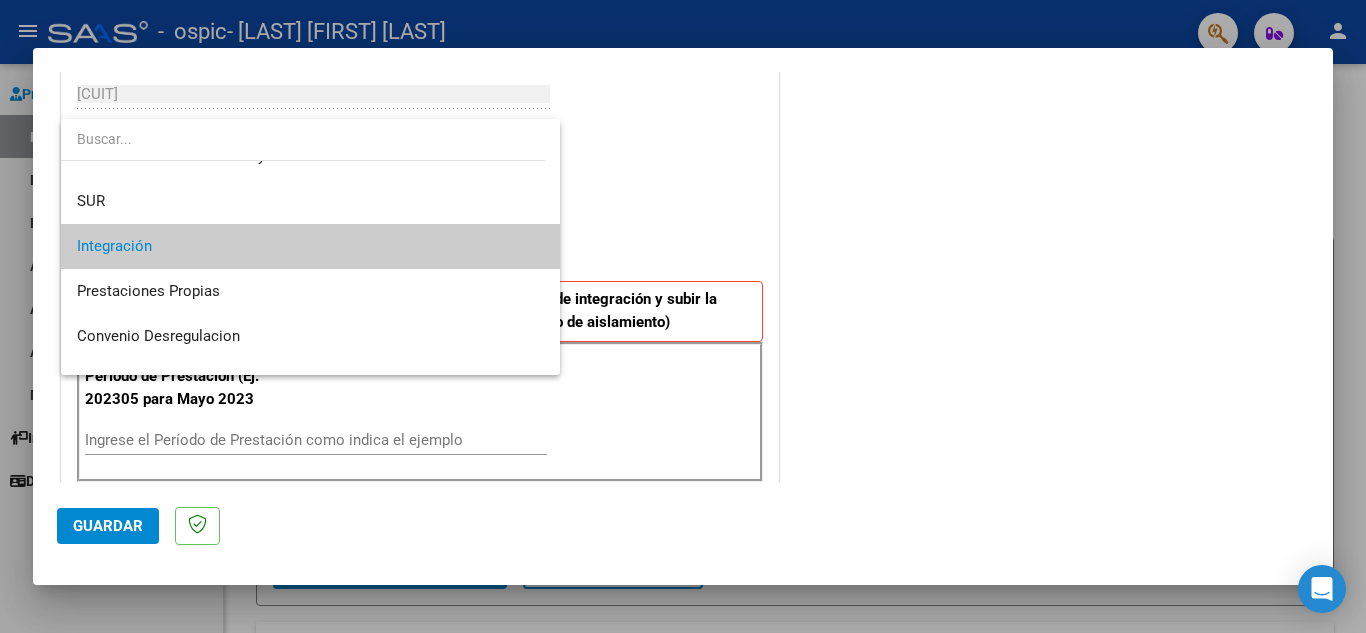 click on "Integración" at bounding box center [310, 246] 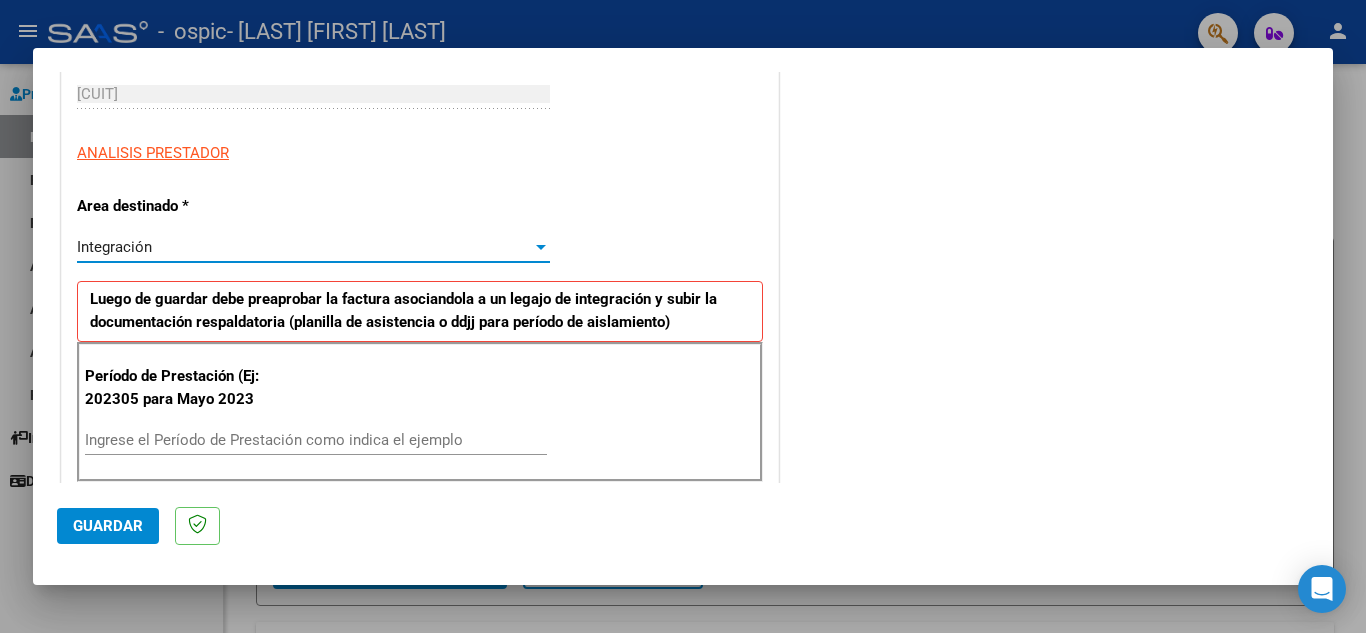 scroll, scrollTop: 411, scrollLeft: 0, axis: vertical 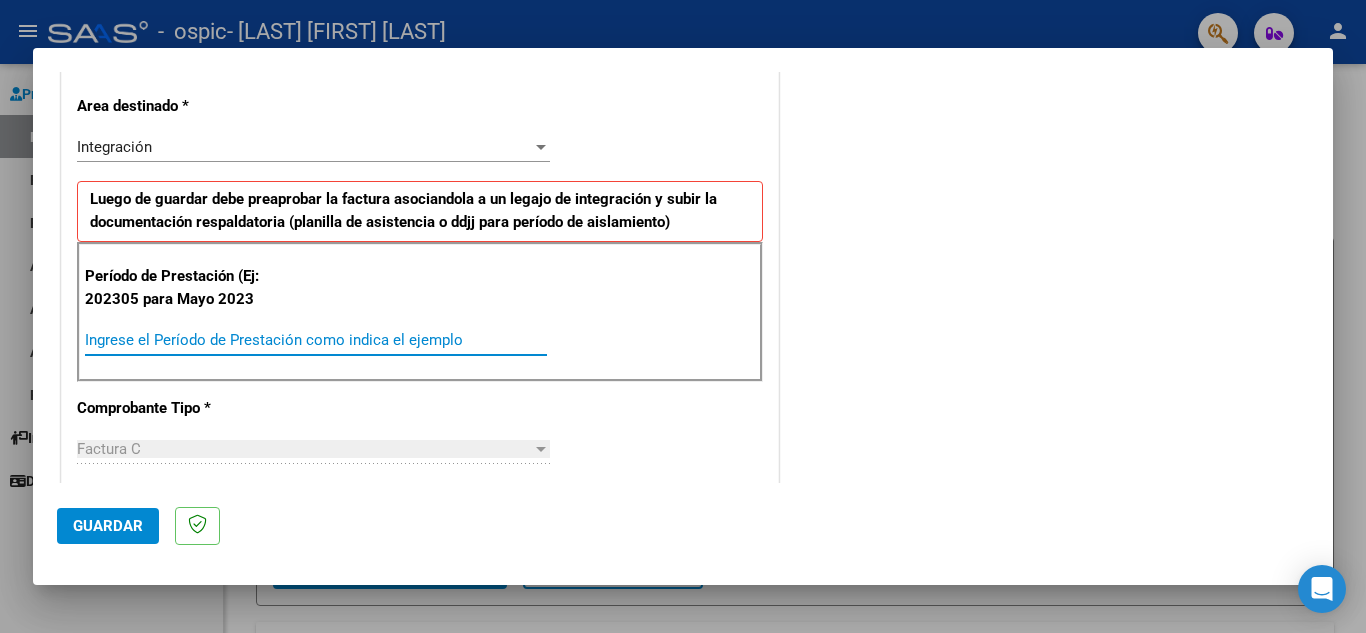 click on "Ingrese el Período de Prestación como indica el ejemplo" at bounding box center (316, 340) 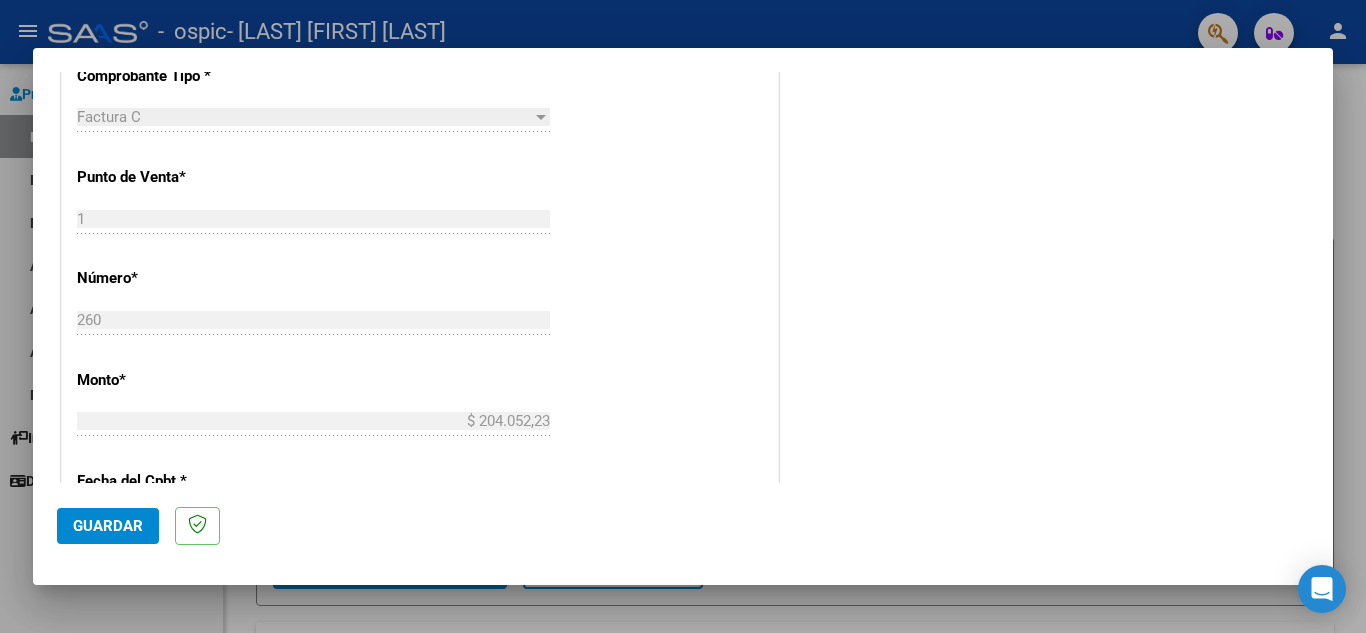 scroll, scrollTop: 1011, scrollLeft: 0, axis: vertical 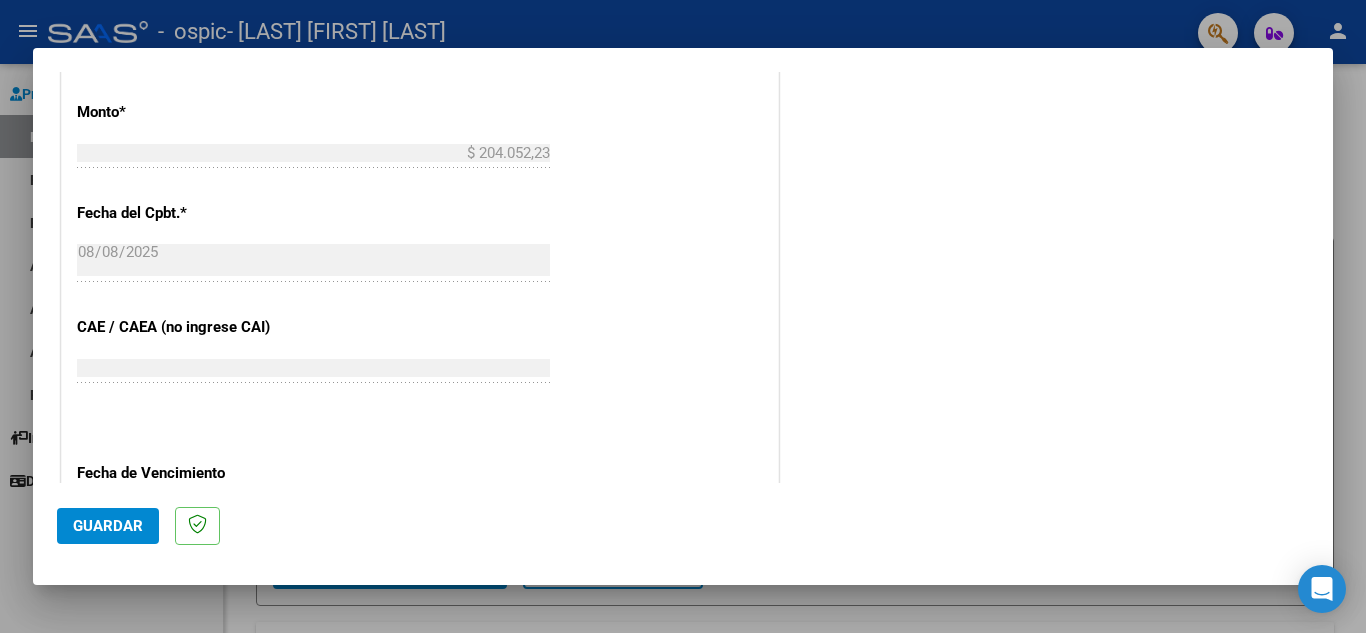 type on "202507" 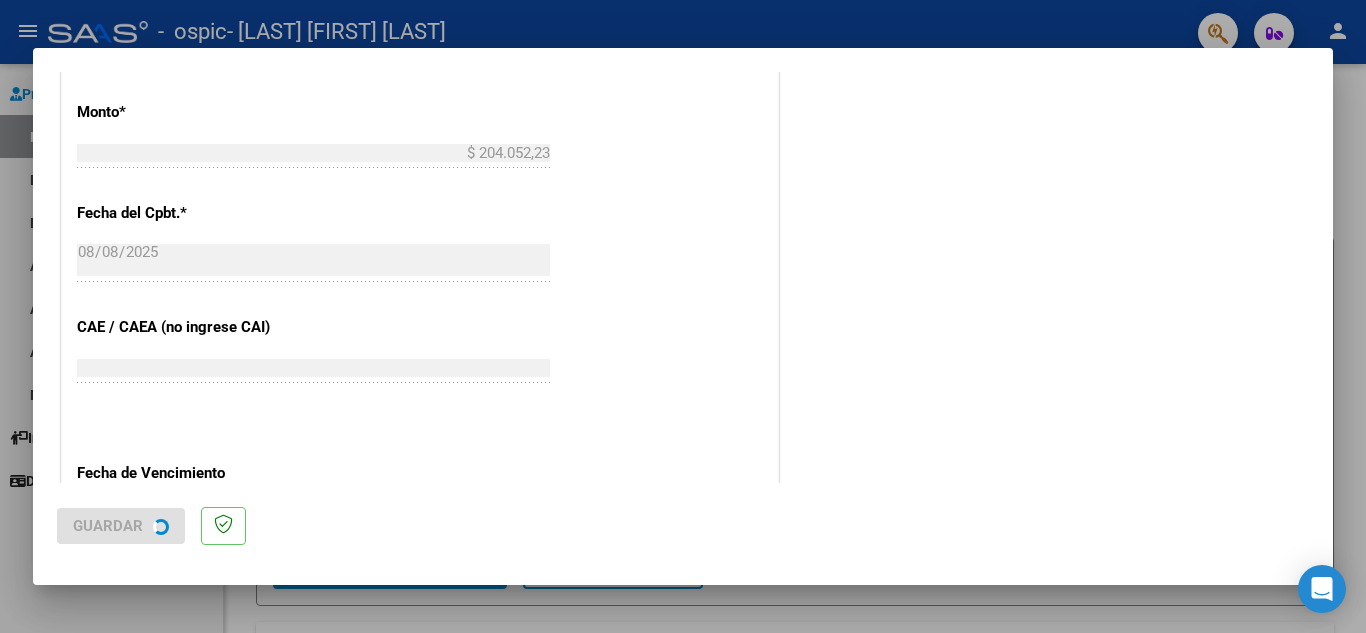 scroll, scrollTop: 0, scrollLeft: 0, axis: both 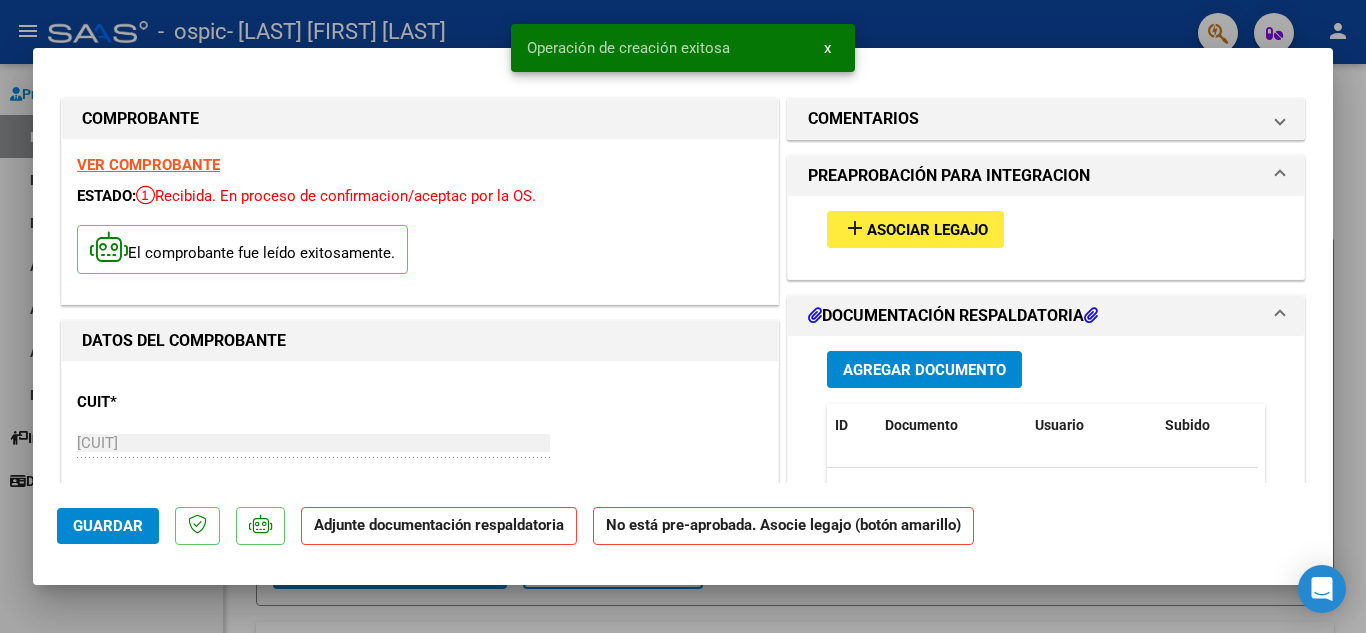click on "add Asociar Legajo" at bounding box center [915, 229] 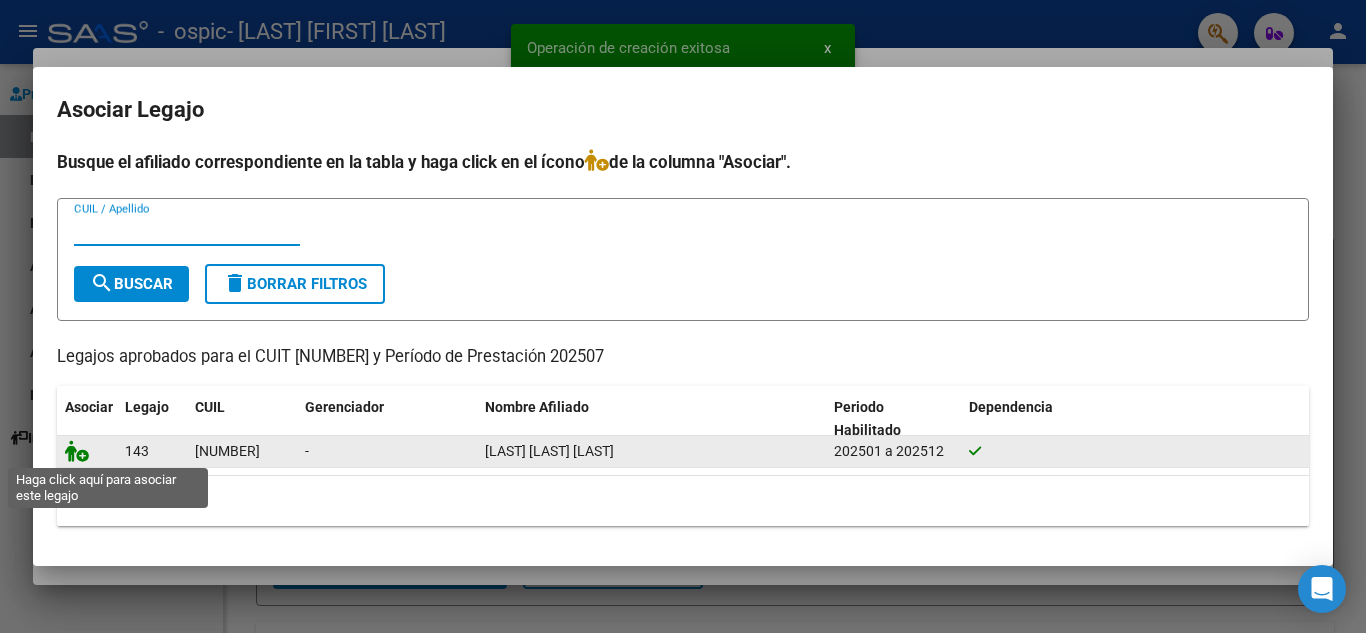 click 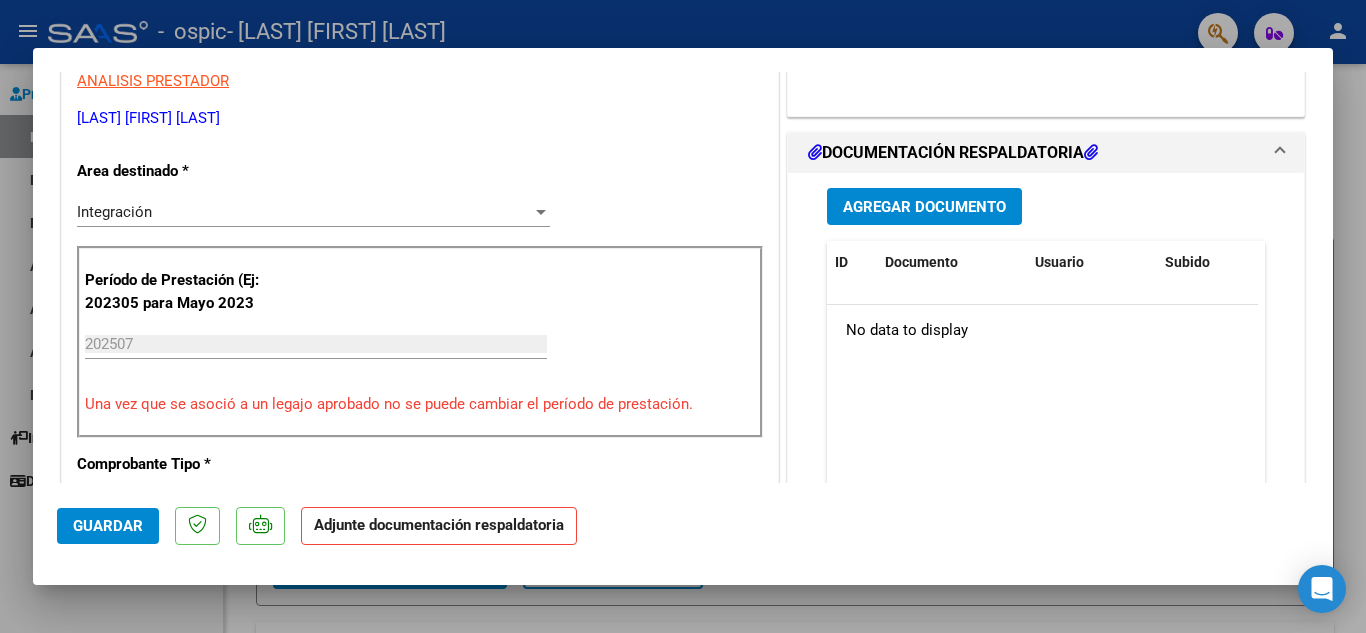 scroll, scrollTop: 400, scrollLeft: 0, axis: vertical 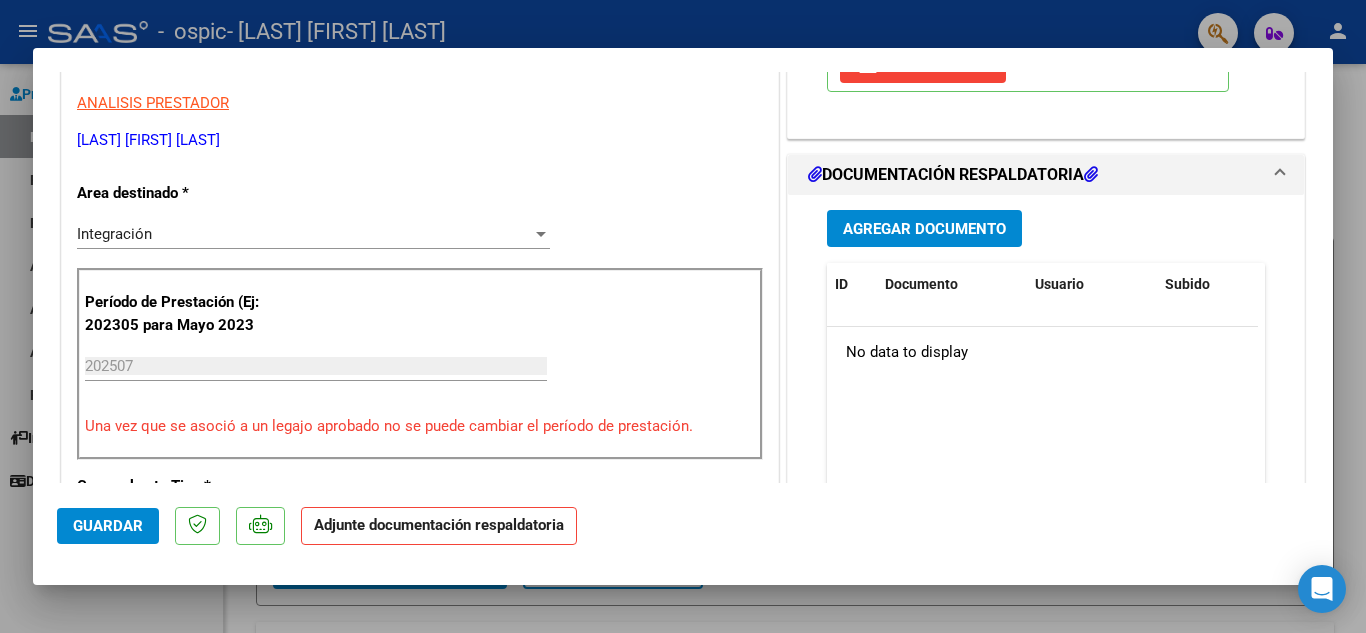 click on "Agregar Documento" at bounding box center (924, 228) 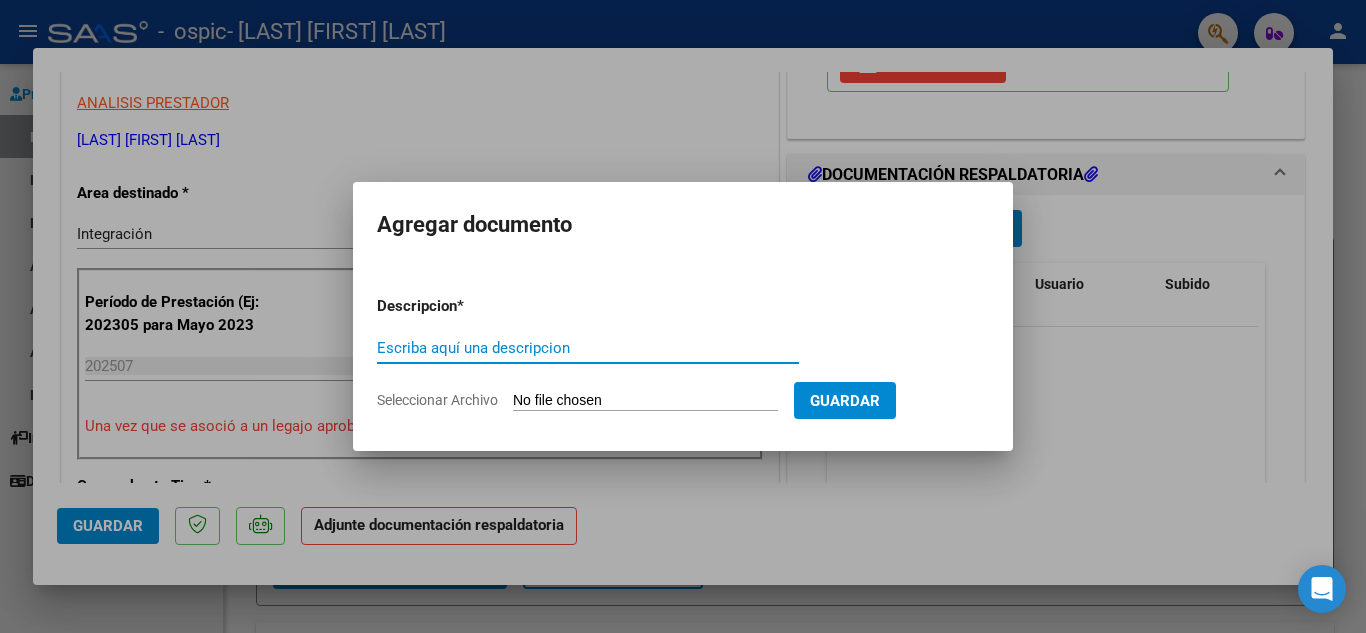 click on "Seleccionar Archivo" at bounding box center (645, 401) 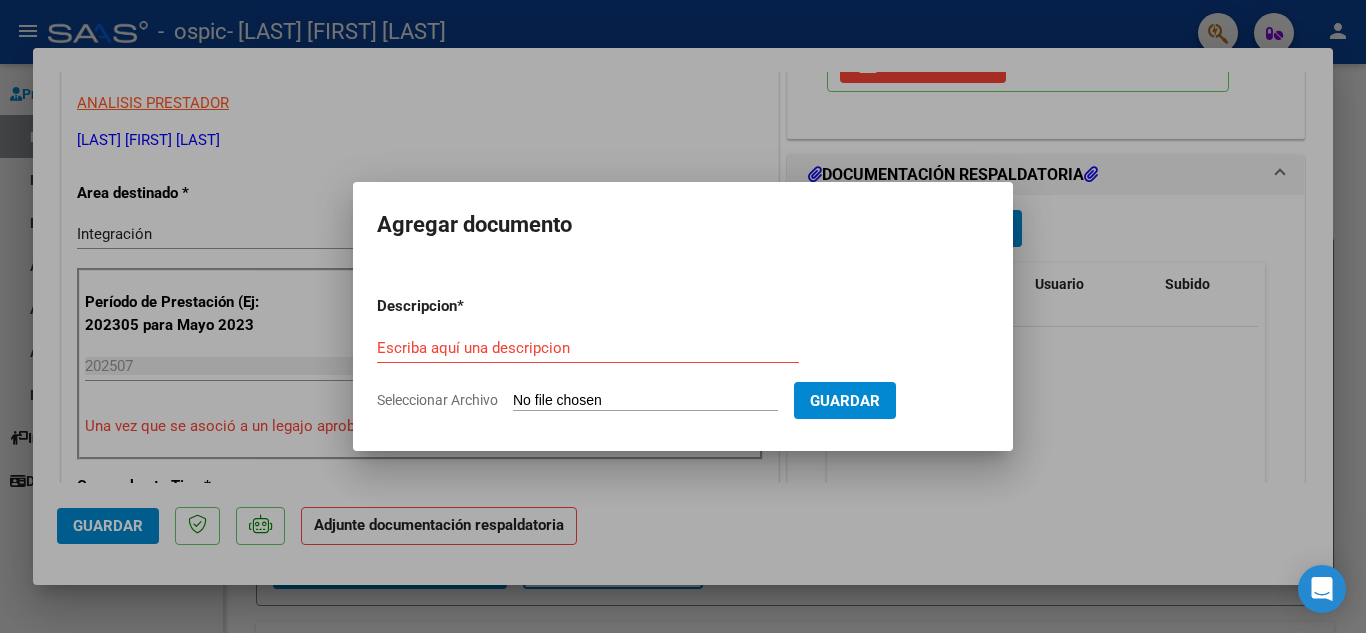 type on "C:\fakepath\CamScanner 08-08-2025 17.48.pdf" 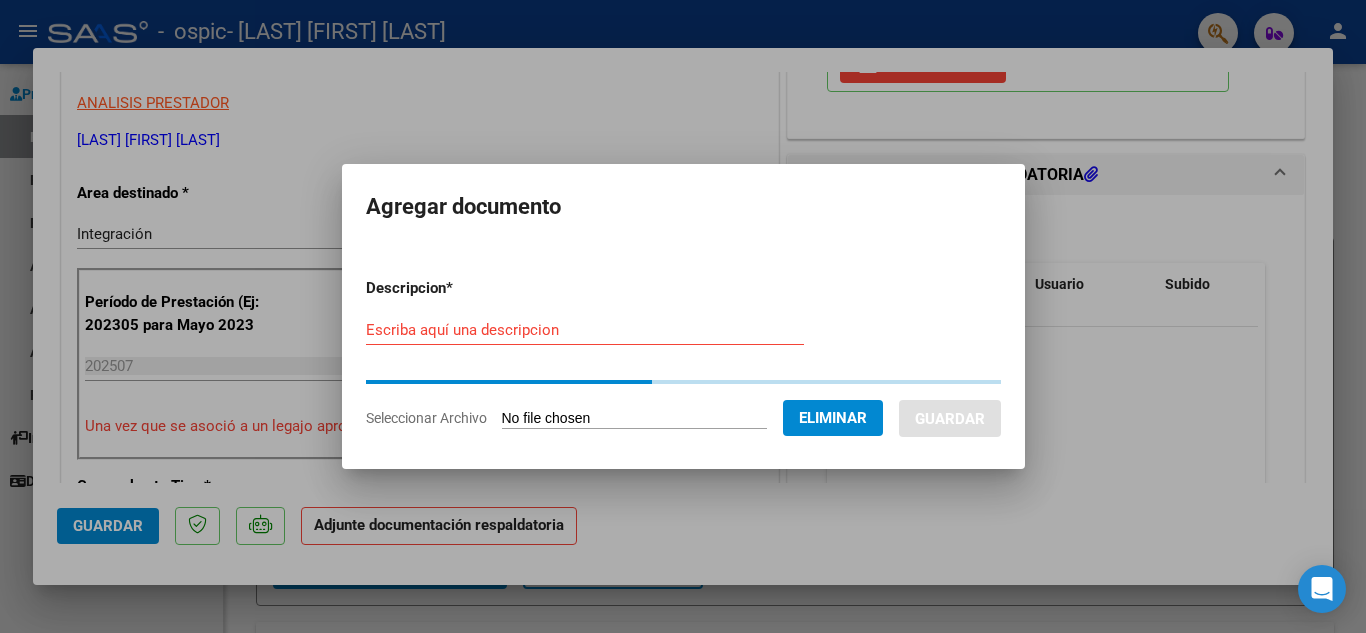 click on "Escriba aquí una descripcion" at bounding box center [585, 330] 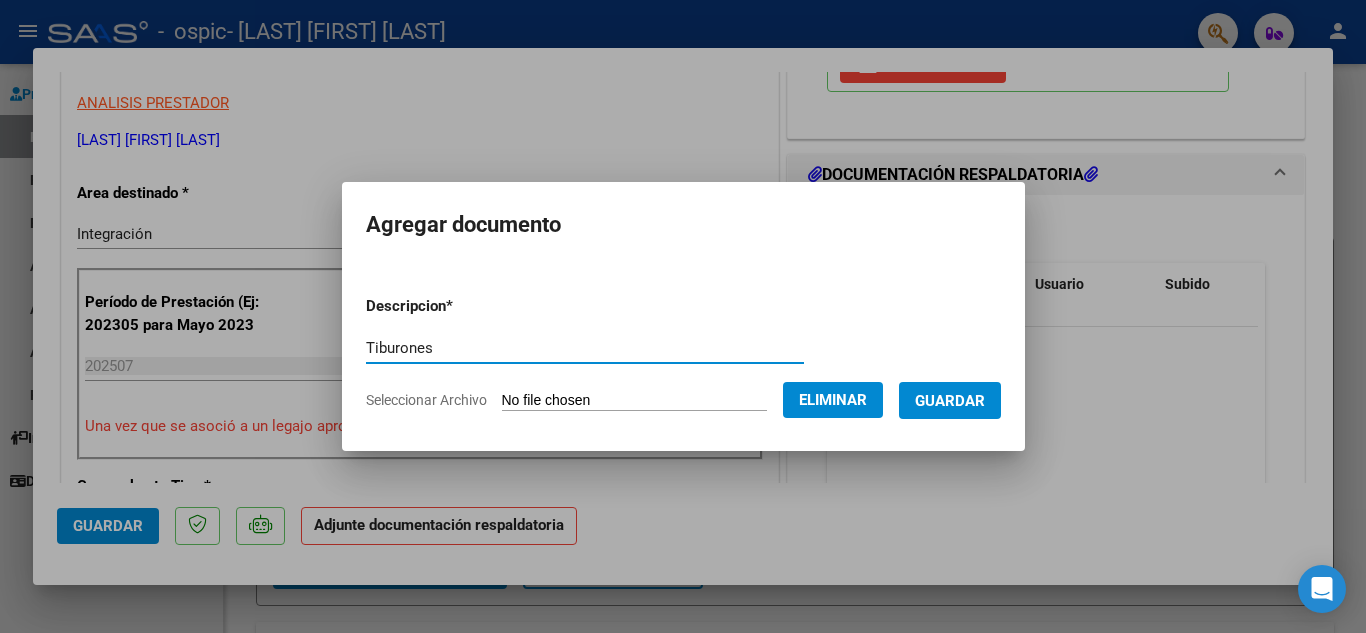 type on "Tiburones" 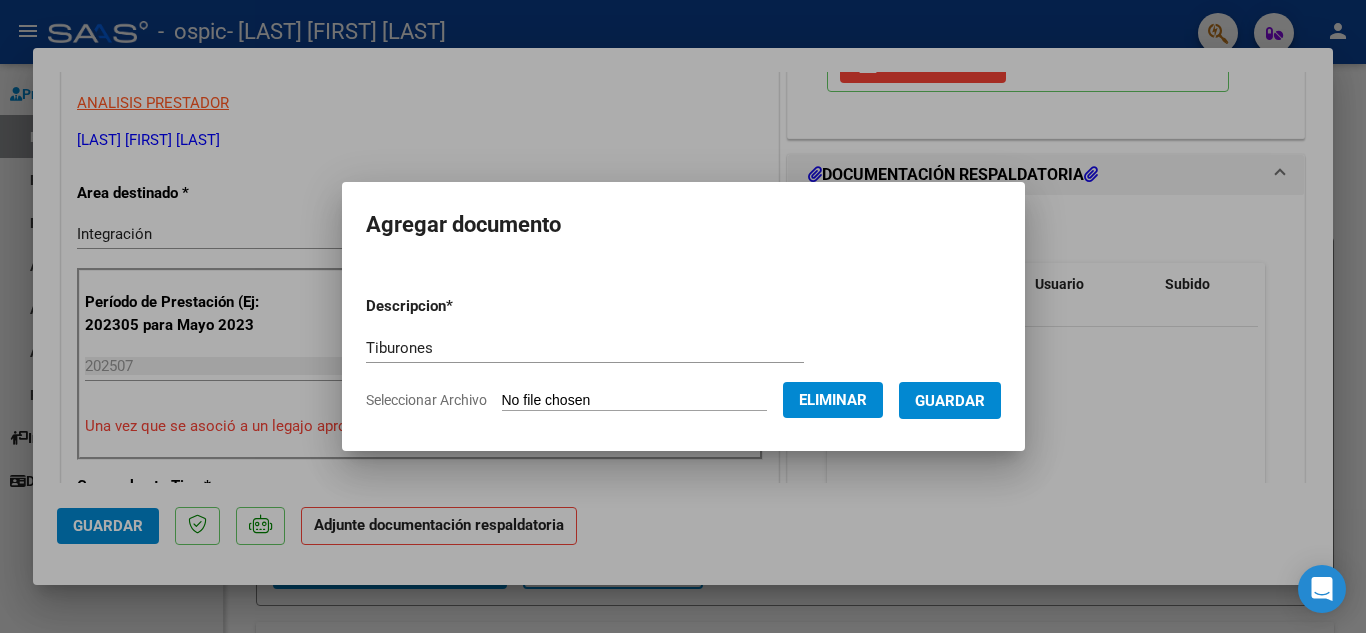 click on "Guardar" at bounding box center (950, 401) 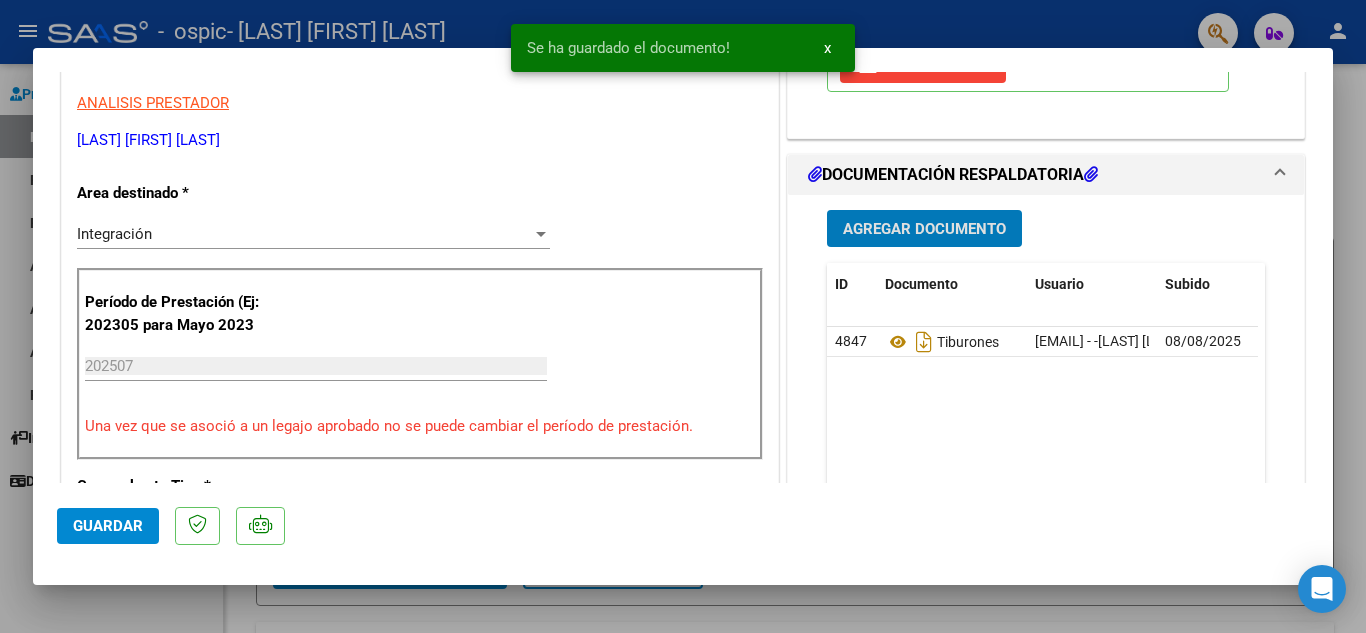 scroll, scrollTop: 300, scrollLeft: 0, axis: vertical 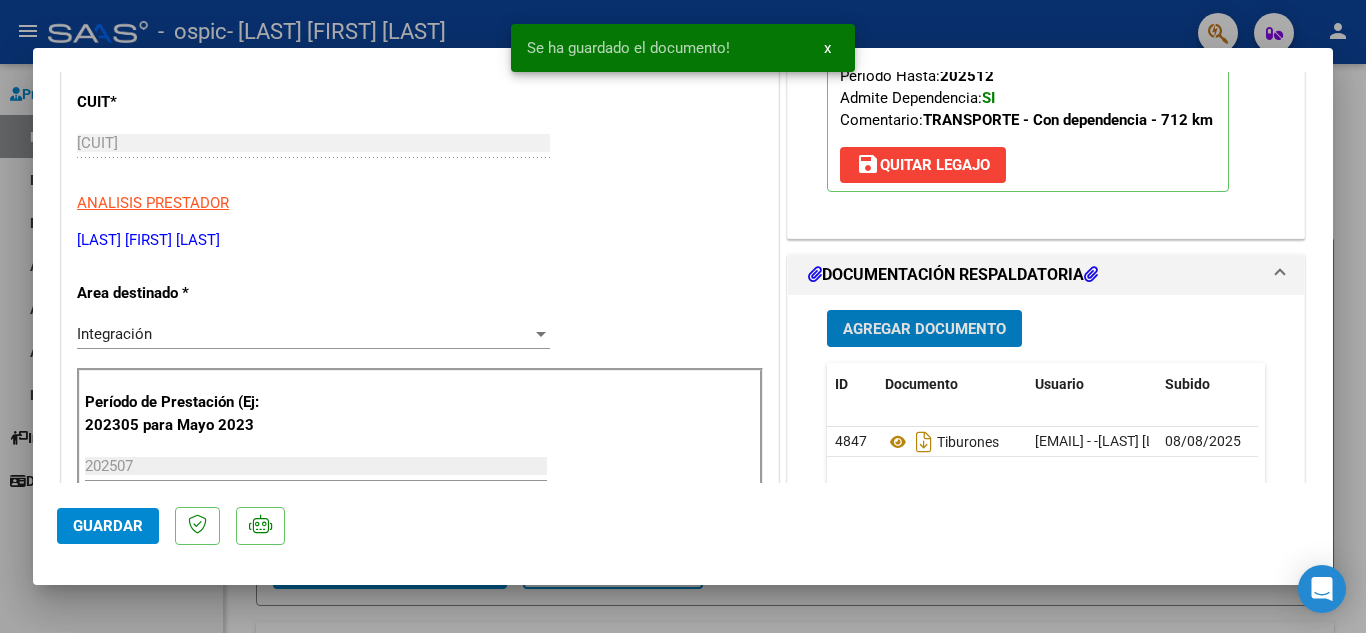 click on "Agregar Documento" at bounding box center (924, 329) 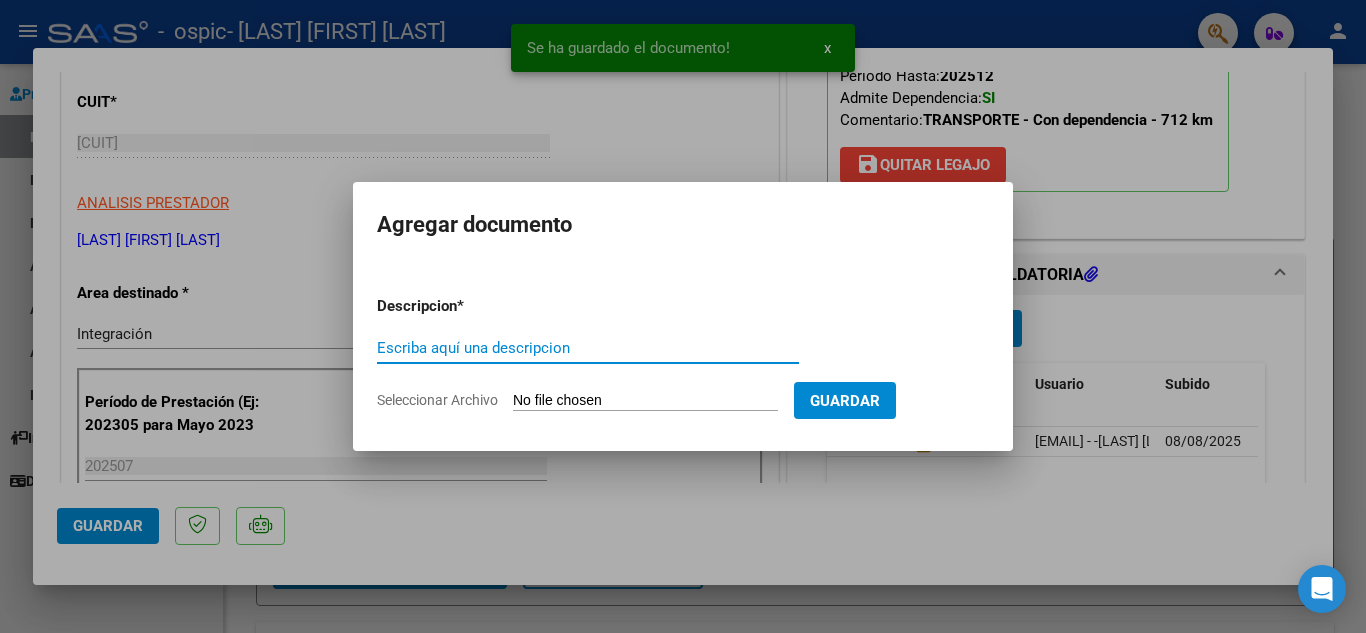 click on "Seleccionar Archivo" at bounding box center [645, 401] 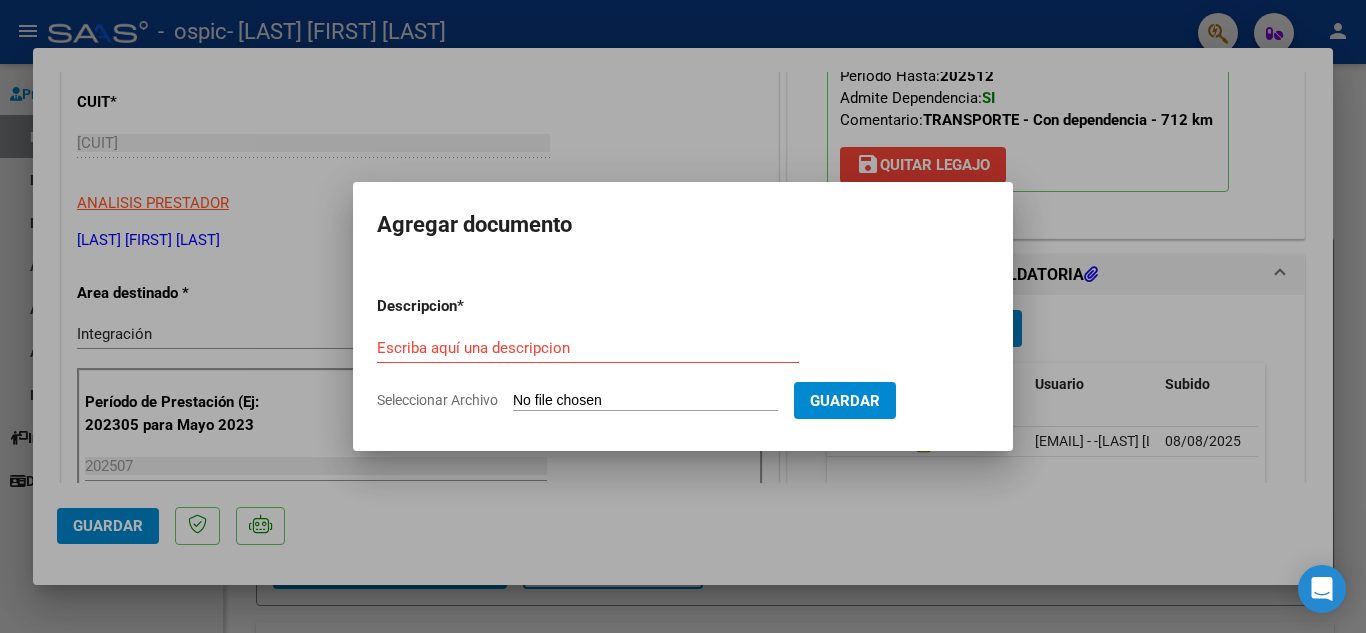 type on "C:\fakepath\cae tiburines.pdf" 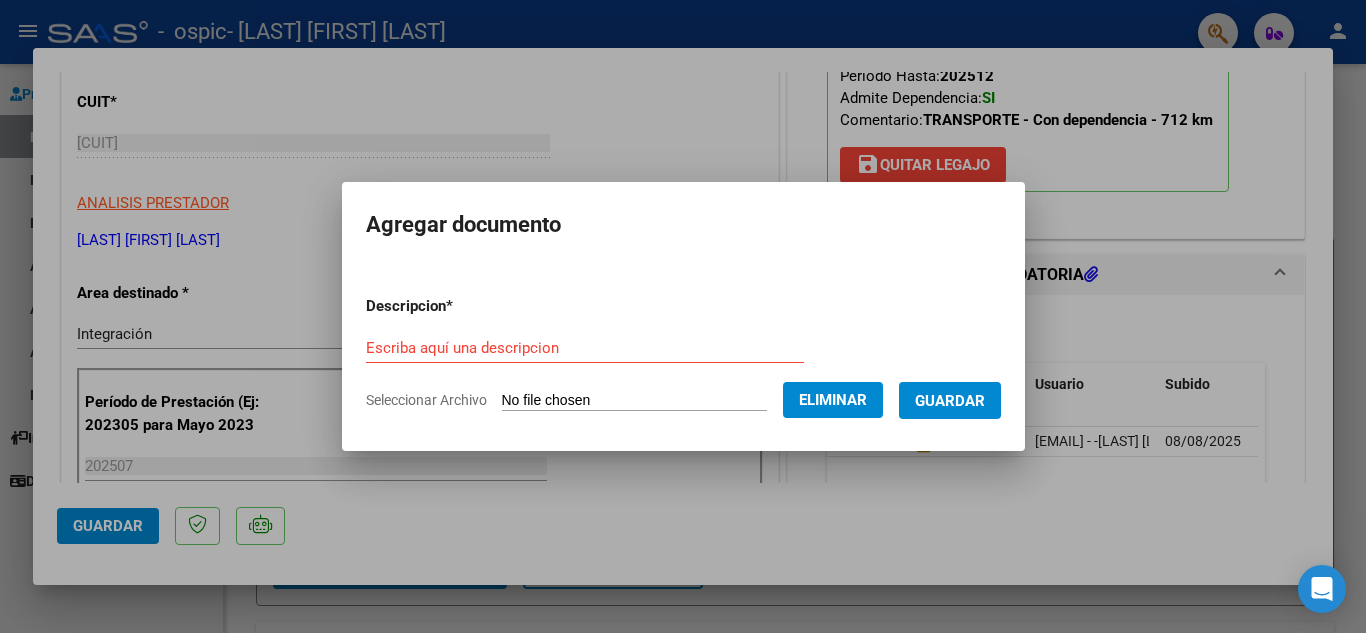click on "Guardar" at bounding box center [950, 400] 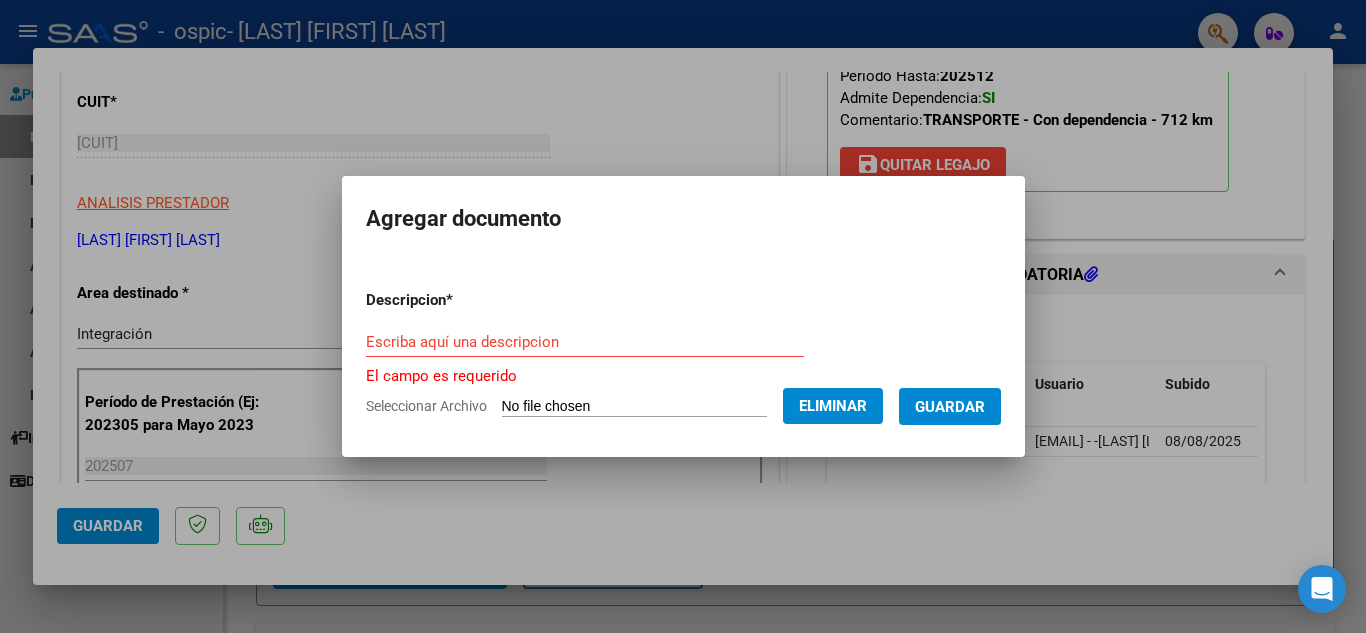 click on "Escriba aquí una descripcion" at bounding box center (585, 342) 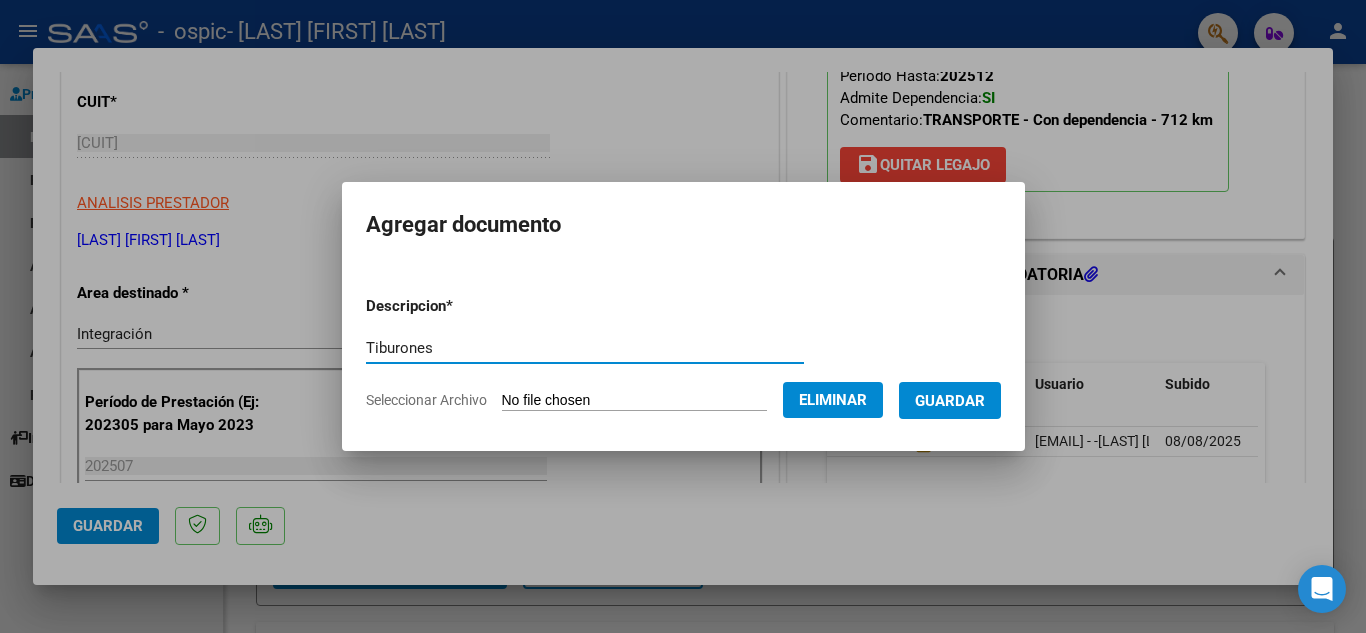 type on "Tiburones" 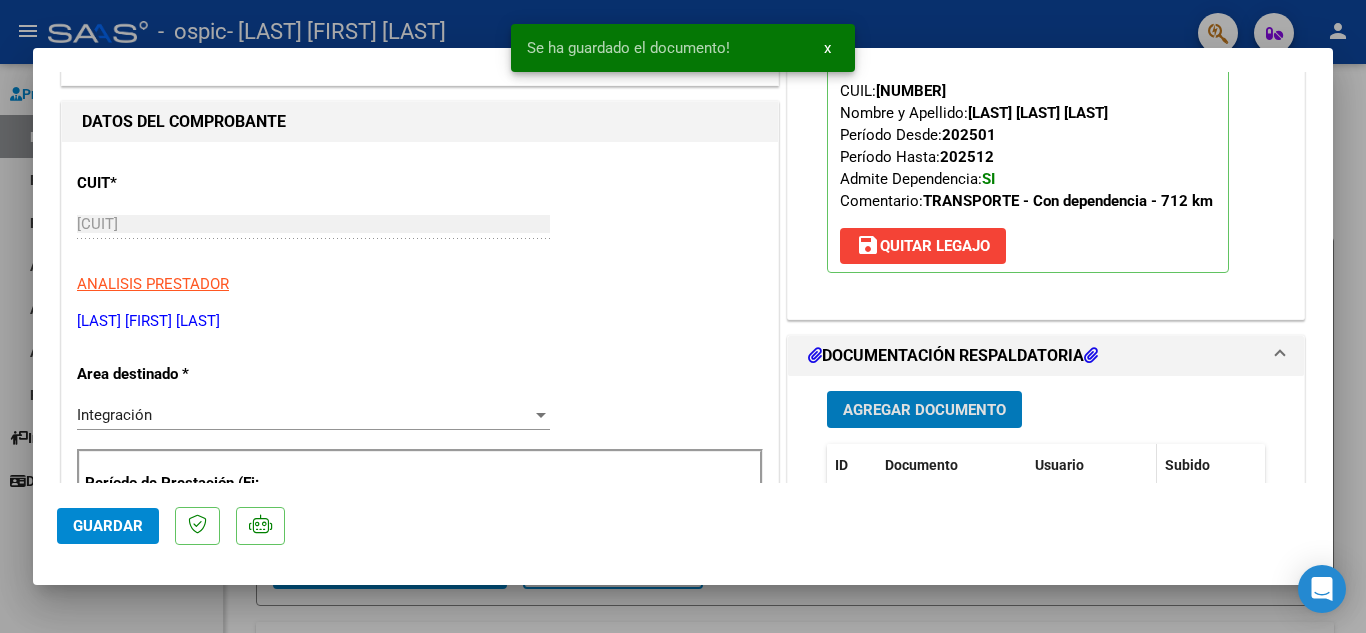 scroll, scrollTop: 0, scrollLeft: 0, axis: both 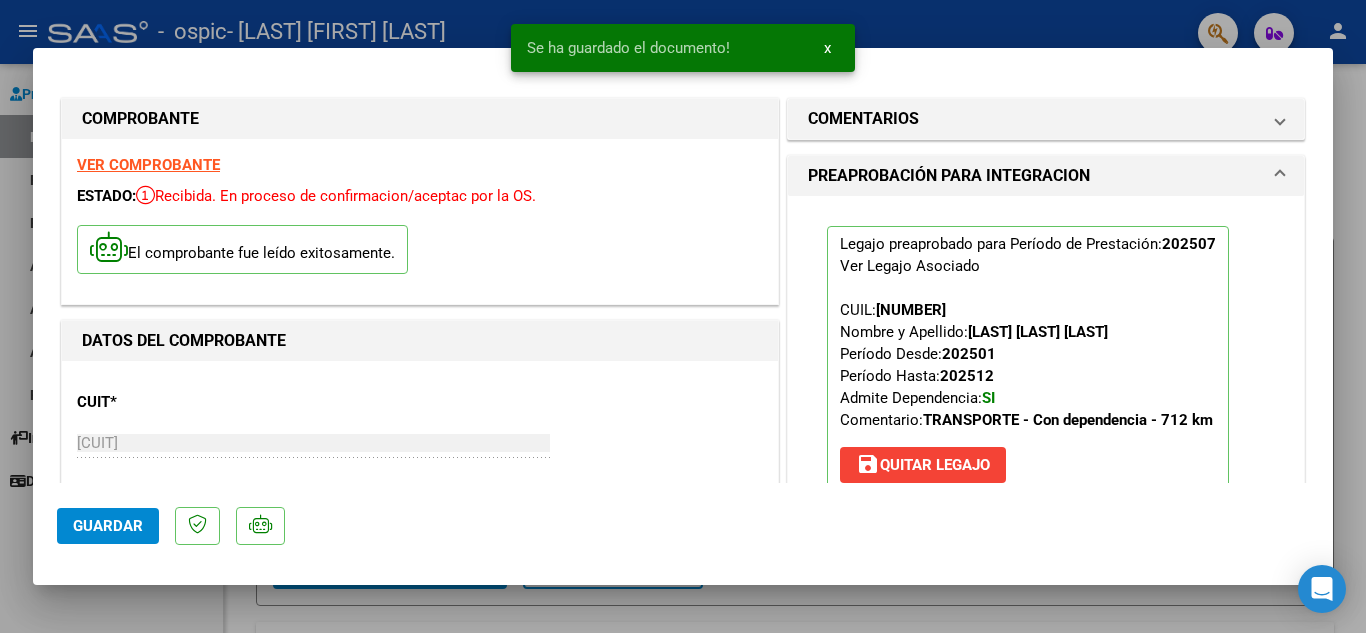 click on "Guardar" 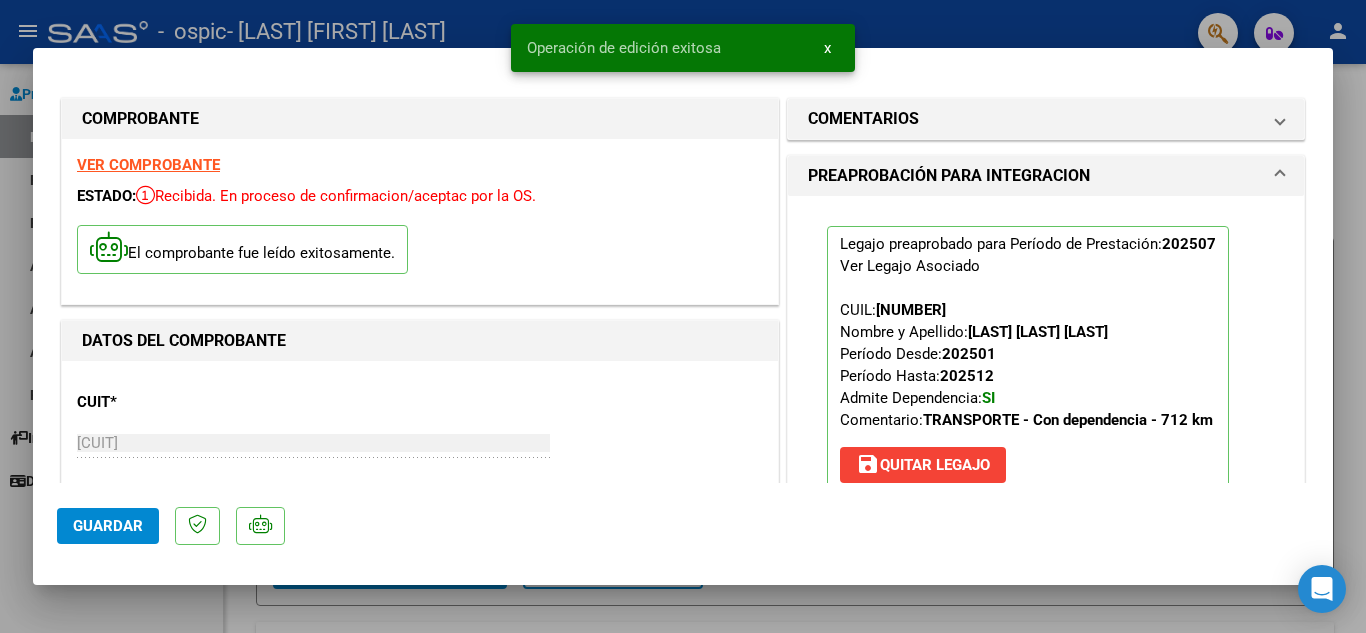 click at bounding box center (683, 316) 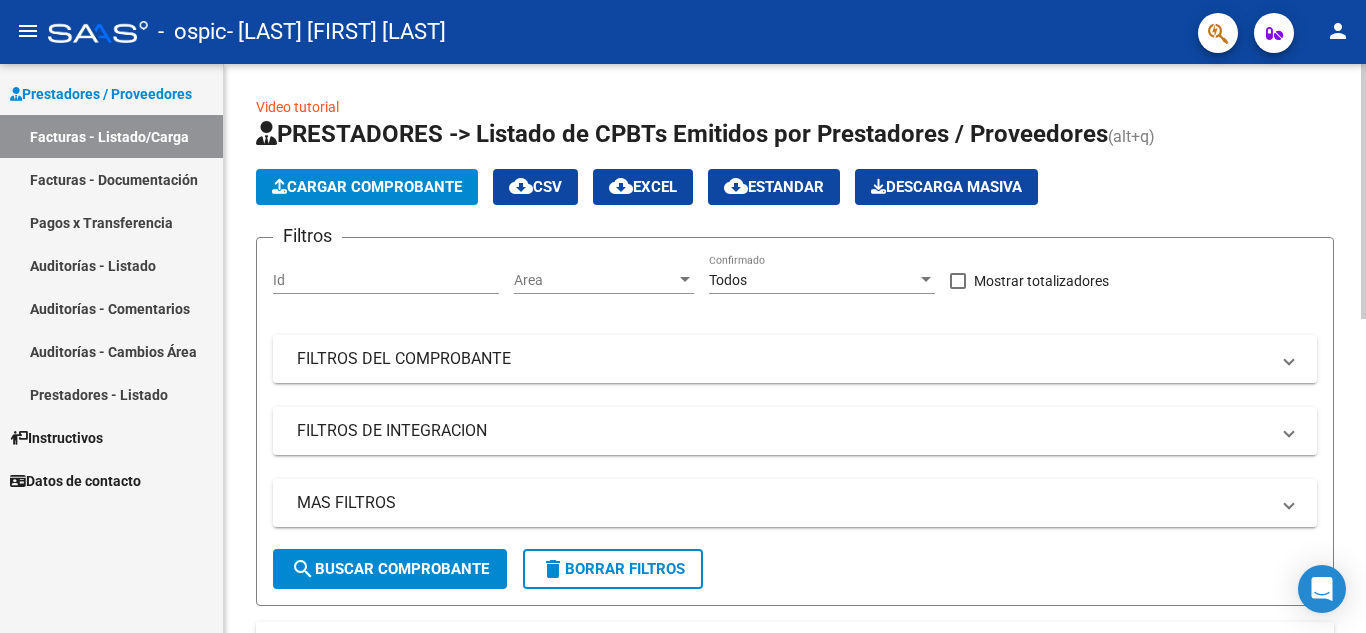 click on "PRESTADORES -> Listado de CPBTs Emitidos por Prestadores / Proveedores (alt+q)   Cargar Comprobante
cloud_download  CSV  cloud_download  EXCEL  cloud_download  Estandar   Descarga Masiva
Filtros Id Area Area Todos Confirmado   Mostrar totalizadores   FILTROS DEL COMPROBANTE  Comprobante Tipo Comprobante Tipo Start date – End date Fec. Comprobante Desde / Hasta Días Emisión Desde(cant. días) Días Emisión Hasta(cant. días) CUIT / Razón Social Pto. Venta Nro. Comprobante Código SSS CAE Válido CAE Válido Todos Cargado Módulo Hosp. Todos Tiene facturacion Apócrifa Hospital Refes  FILTROS DE INTEGRACION  Período De Prestación Campos del Archivo de Rendición Devuelto x SSS (dr_envio) Todos Rendido x SSS (dr_envio) Tipo de Registro Tipo de Registro Período Presentación Período Presentación Campos del Legajo Asociado (preaprobación) Afiliado Legajo (cuil/nombre) Todos Solo facturas preaprobadas  MAS FILTROS  Todos Con Doc. Respaldatoria Todos Con Trazabilidad Todos Asociado a Expediente Sur" 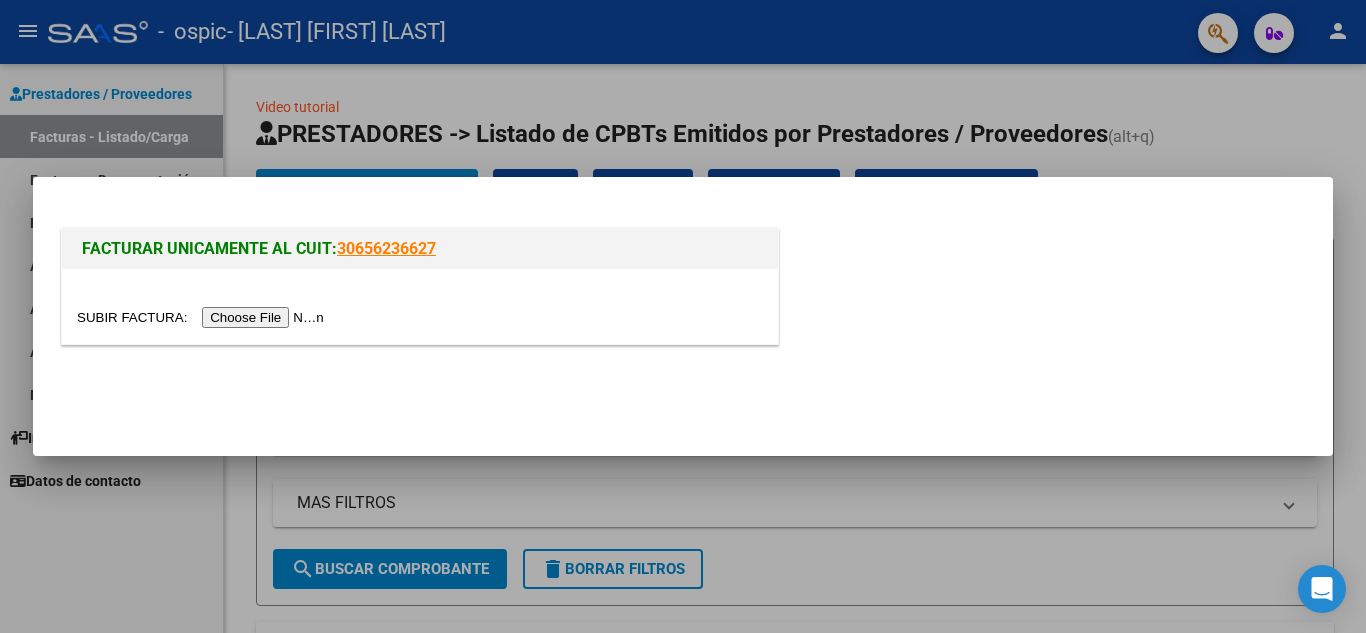 click at bounding box center [203, 317] 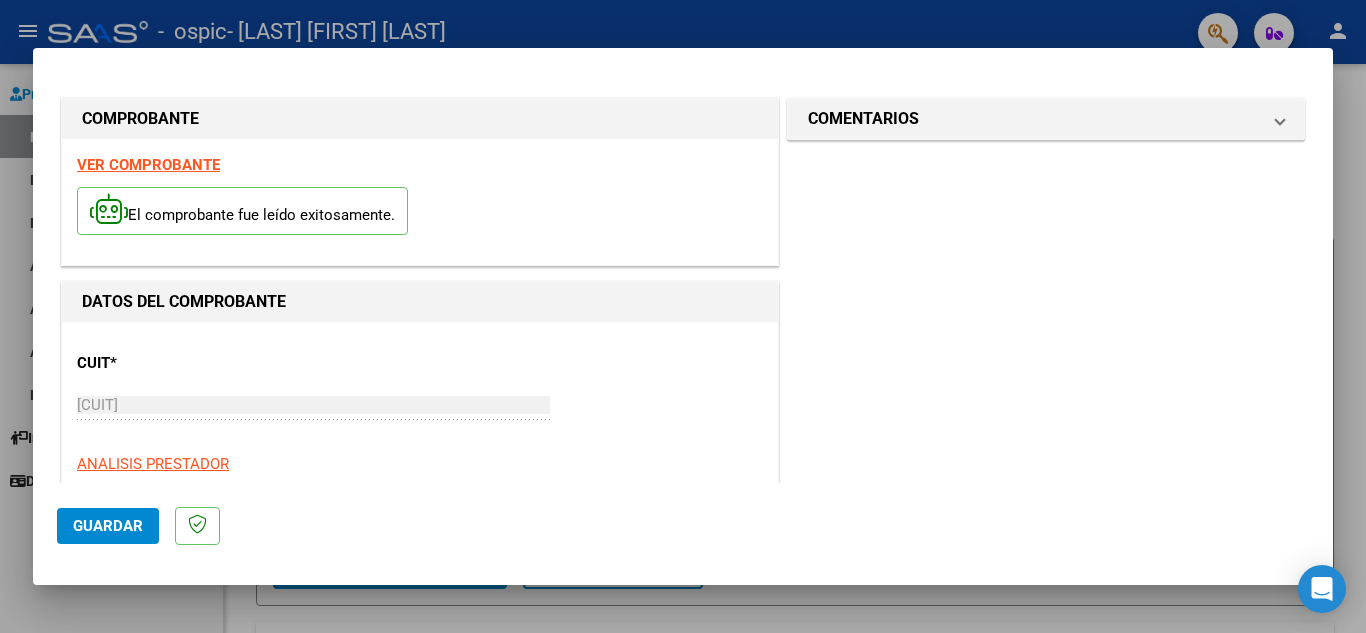 click on "COMENTARIOS Comentarios del Prestador / Gerenciador:" at bounding box center (1046, 944) 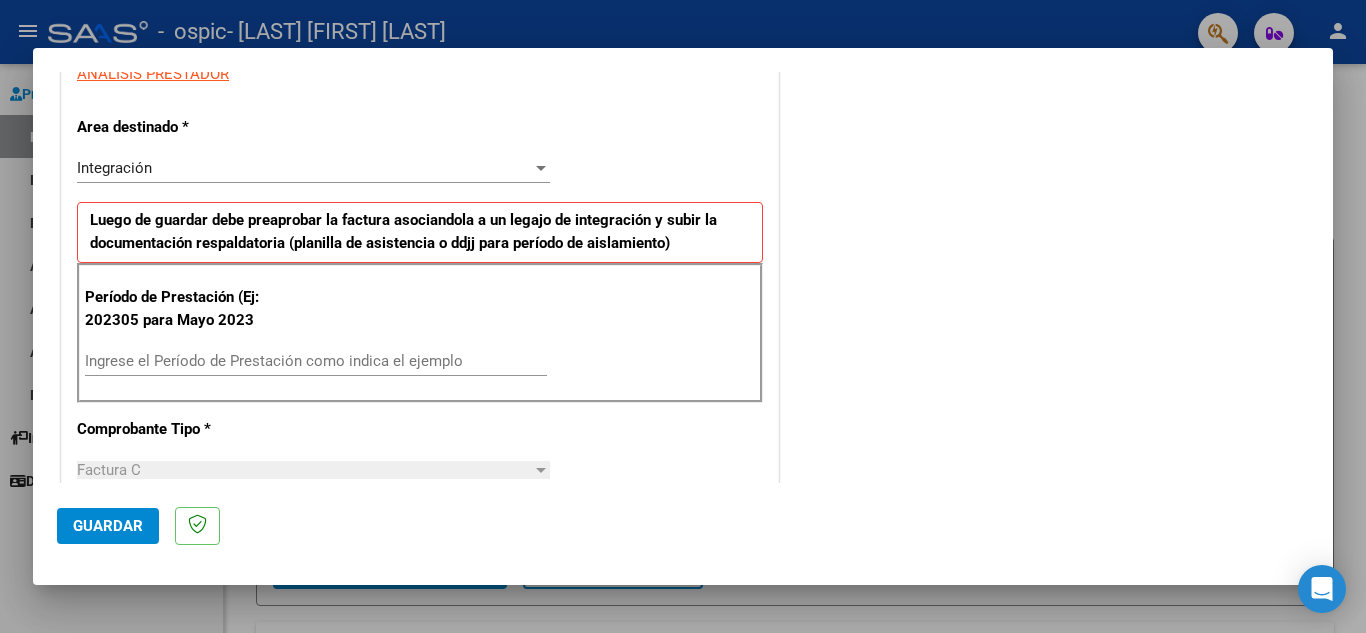 scroll, scrollTop: 400, scrollLeft: 0, axis: vertical 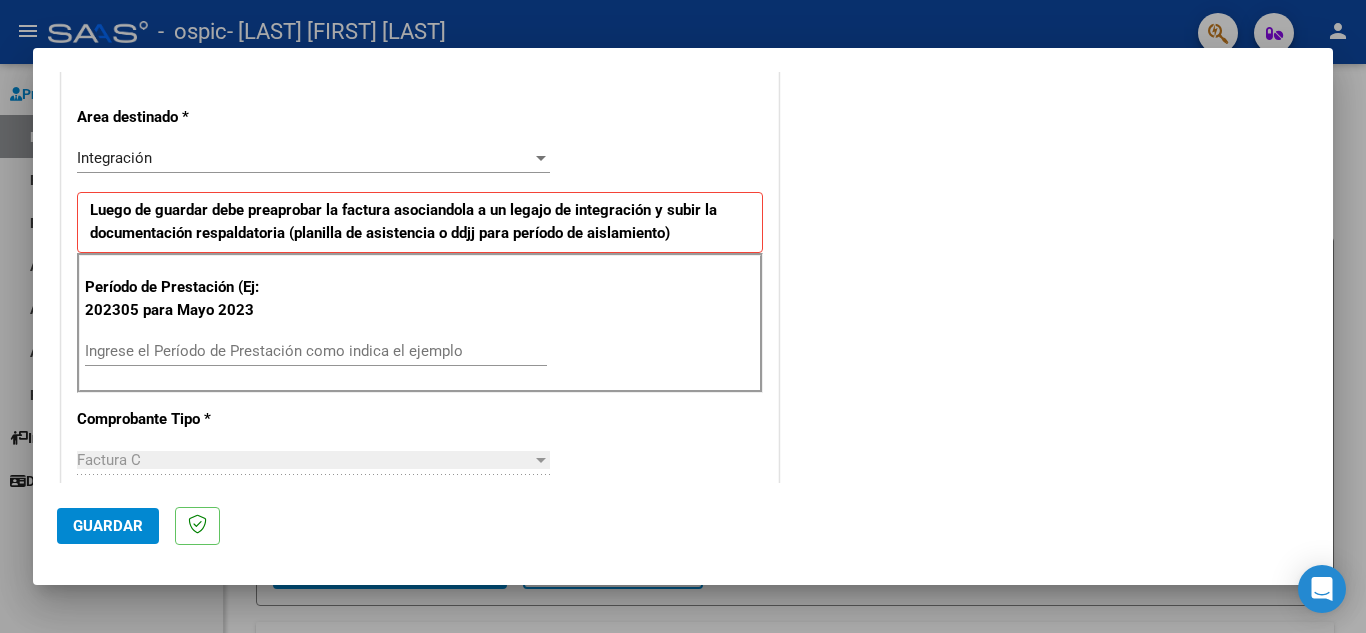 click on "Ingrese el Período de Prestación como indica el ejemplo" at bounding box center [316, 351] 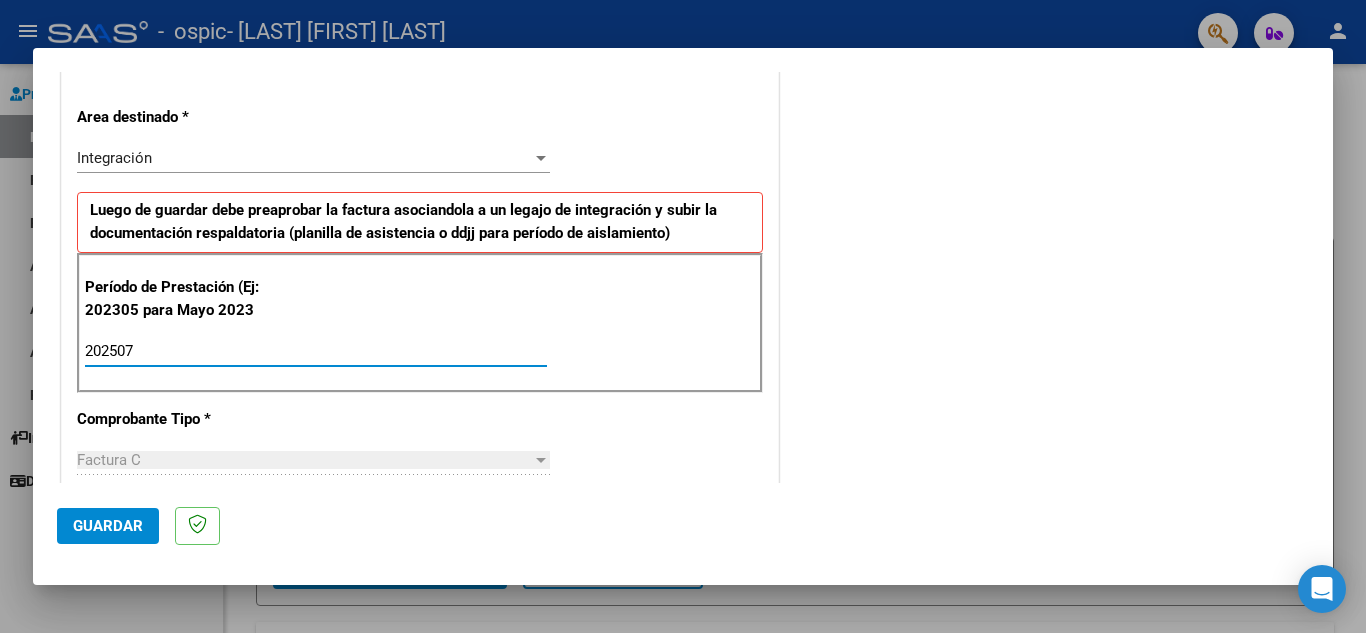 type on "202507" 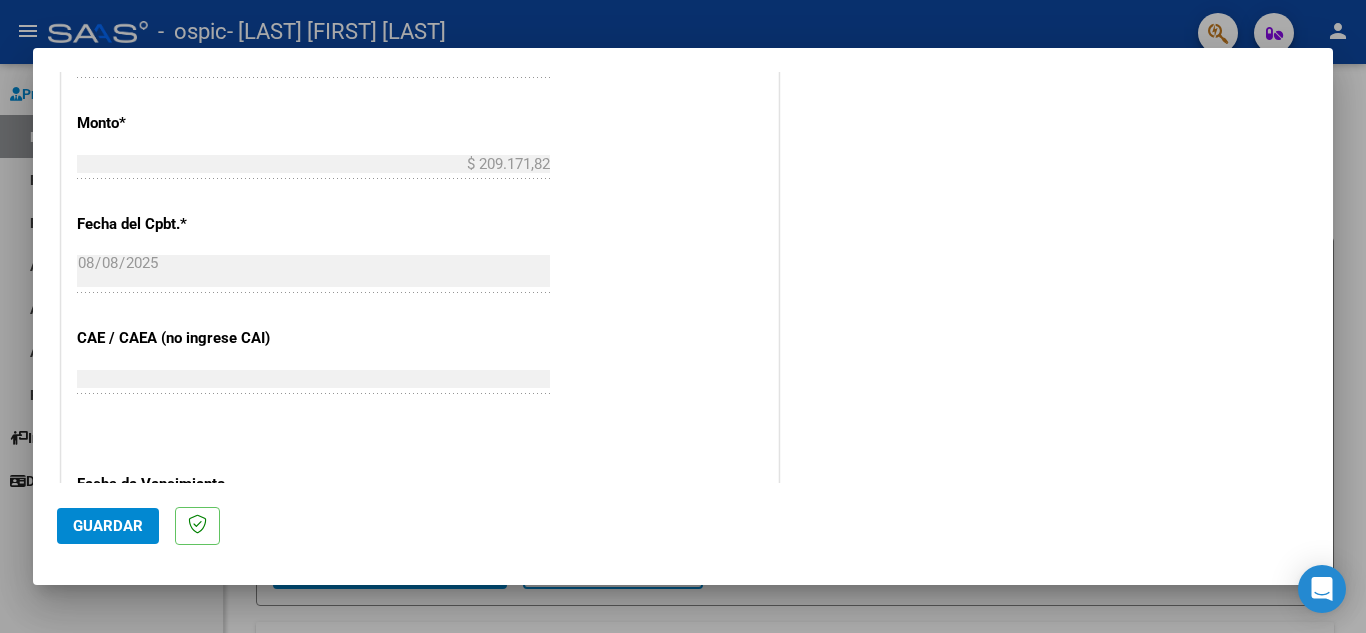 scroll, scrollTop: 1200, scrollLeft: 0, axis: vertical 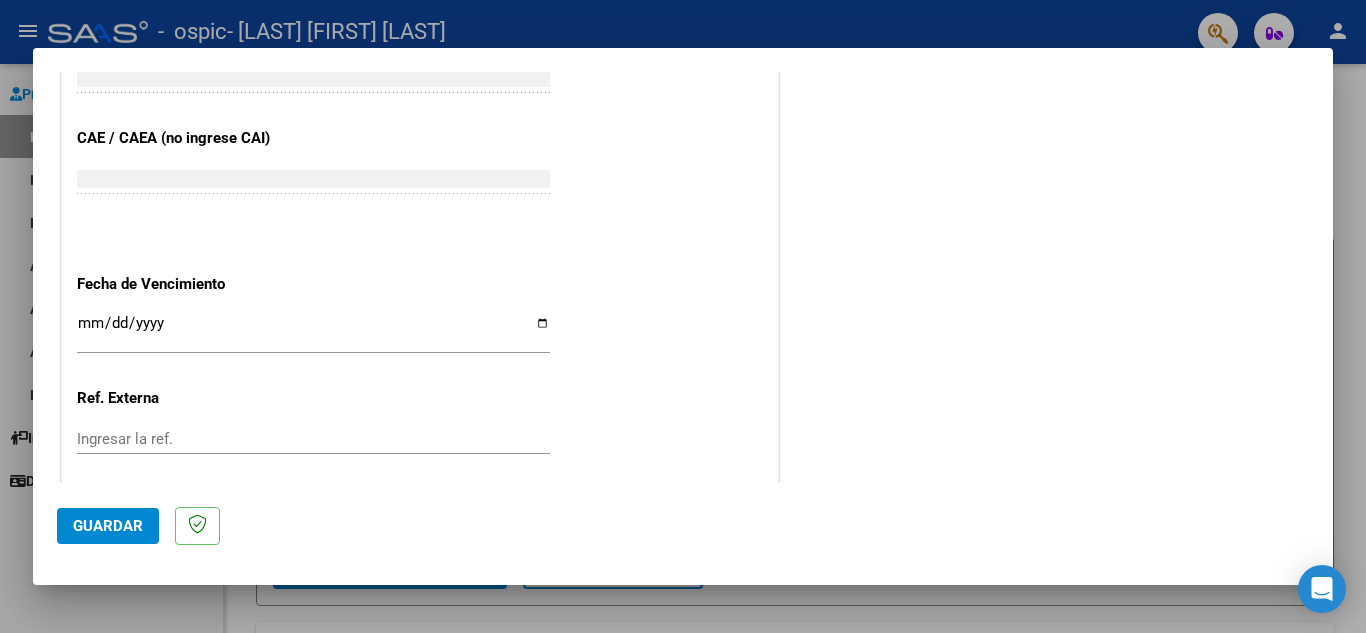 click on "Ingresar la fecha" at bounding box center (313, 331) 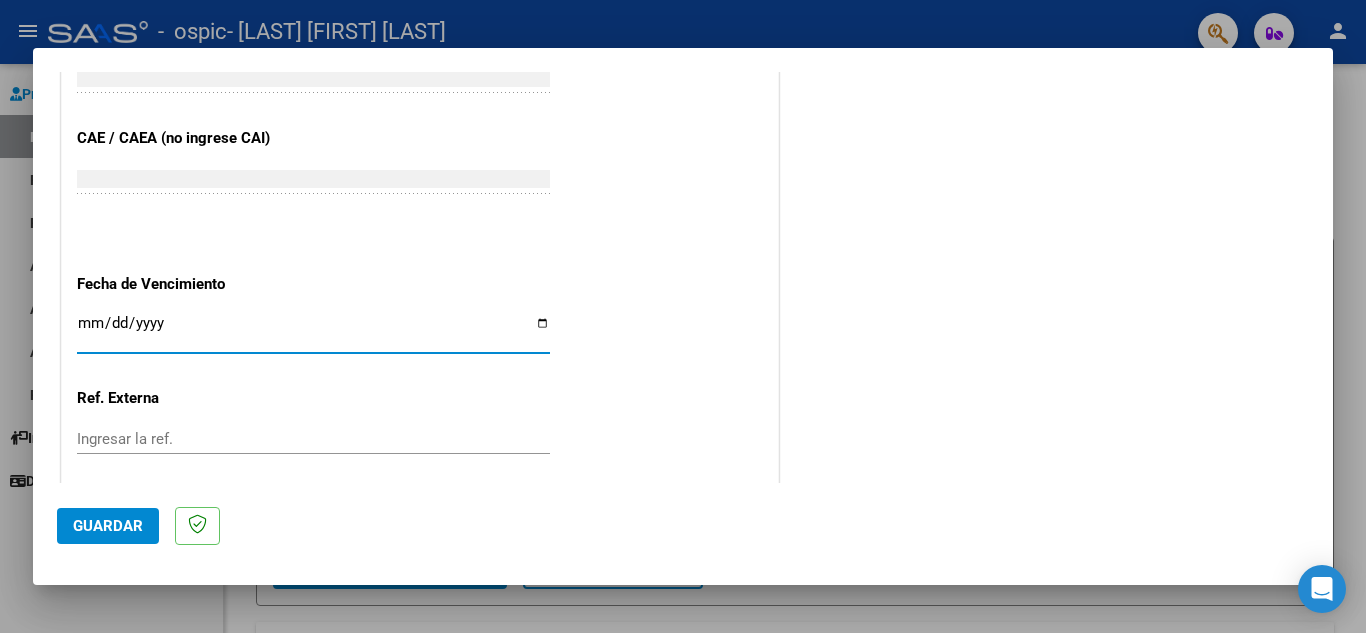 click on "Ingresar la fecha" at bounding box center (313, 331) 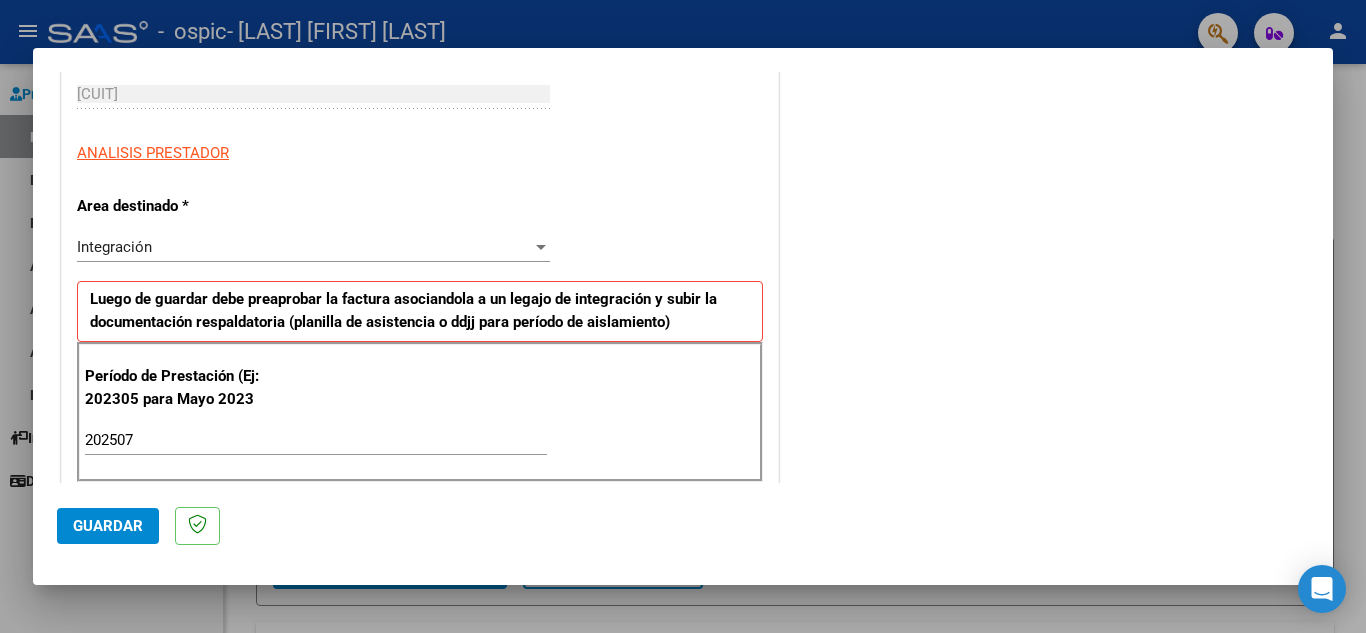 scroll, scrollTop: 0, scrollLeft: 0, axis: both 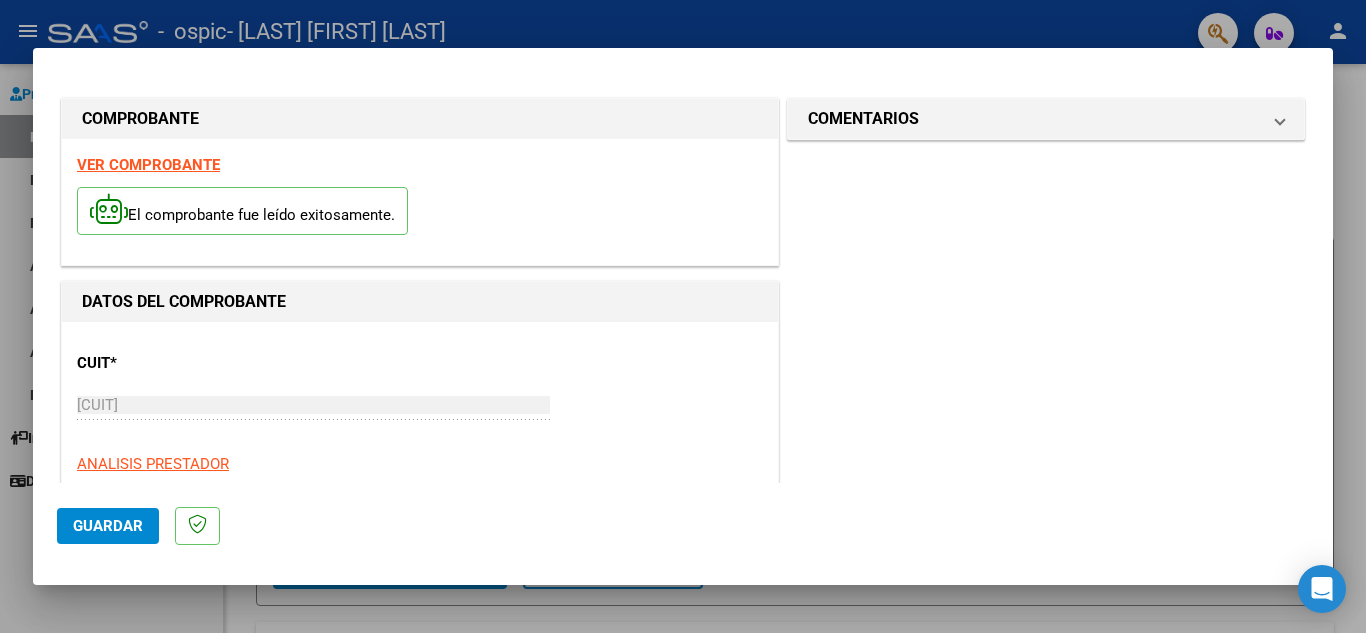 click on "Guardar" 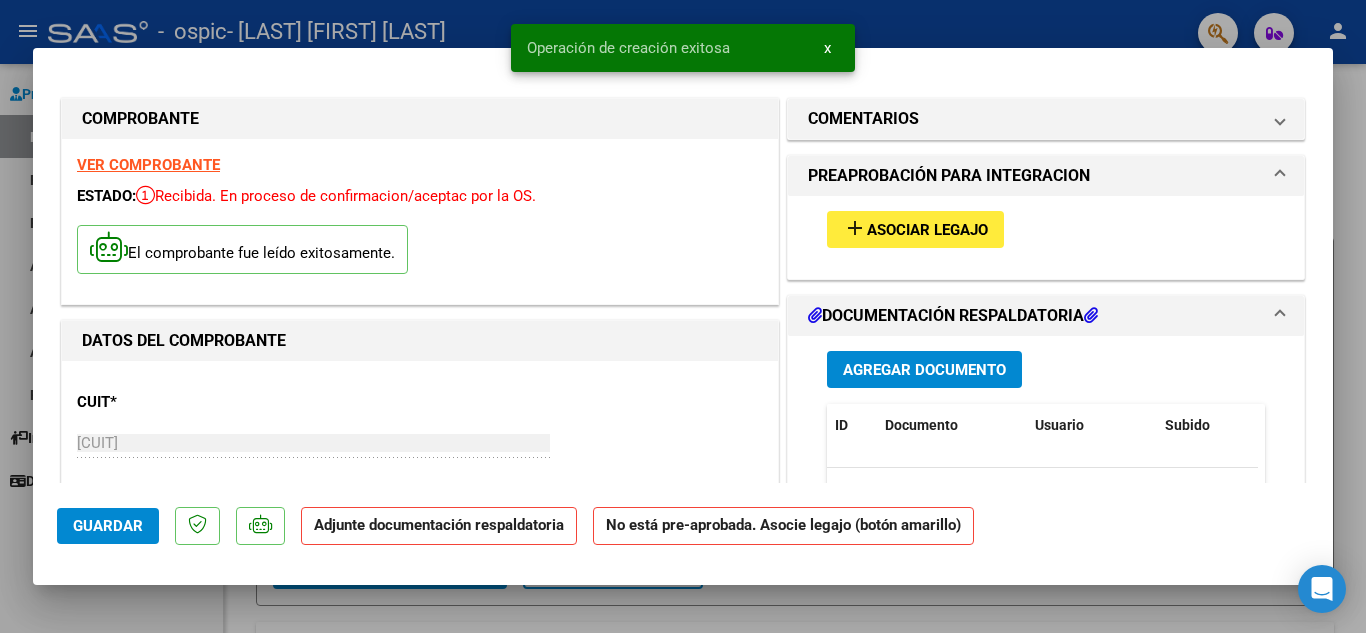 click on "add Asociar Legajo" at bounding box center (915, 229) 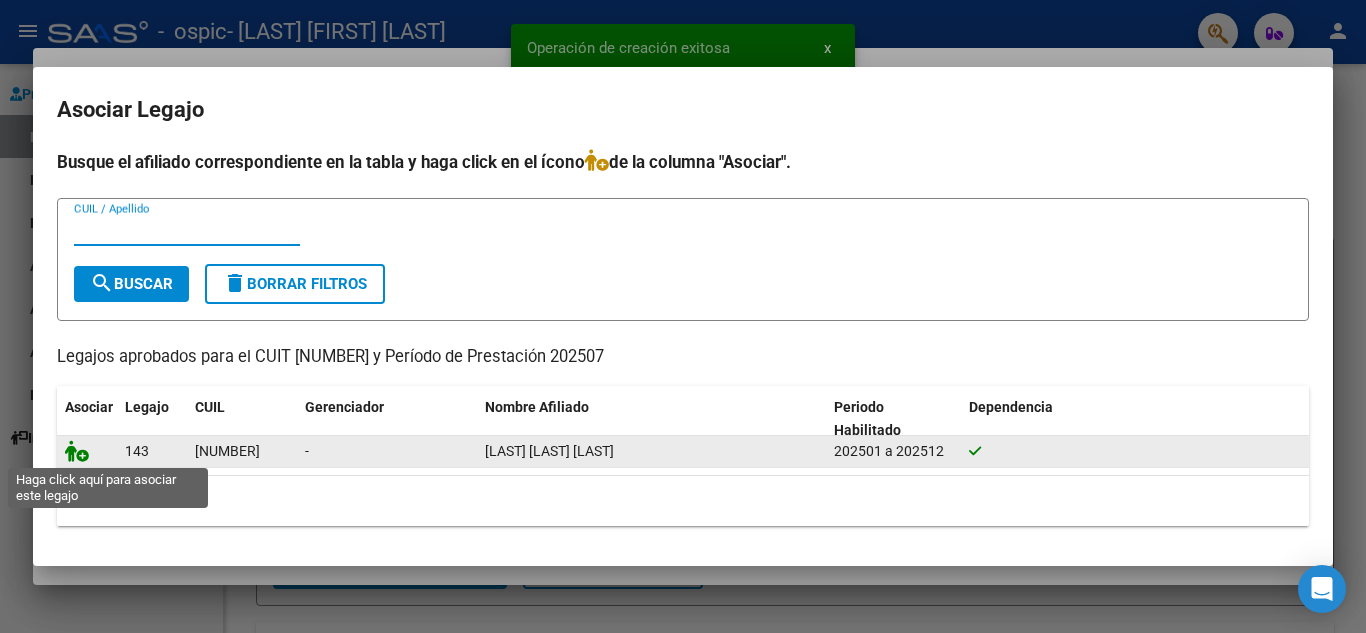 click 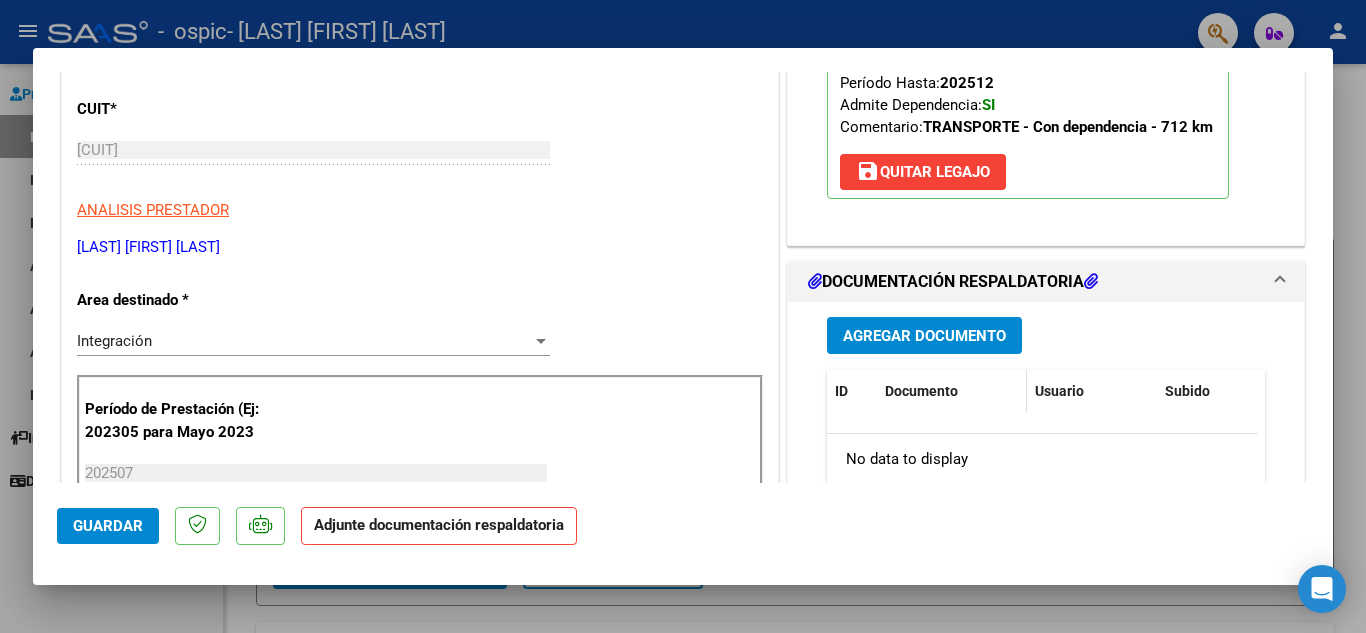 scroll, scrollTop: 300, scrollLeft: 0, axis: vertical 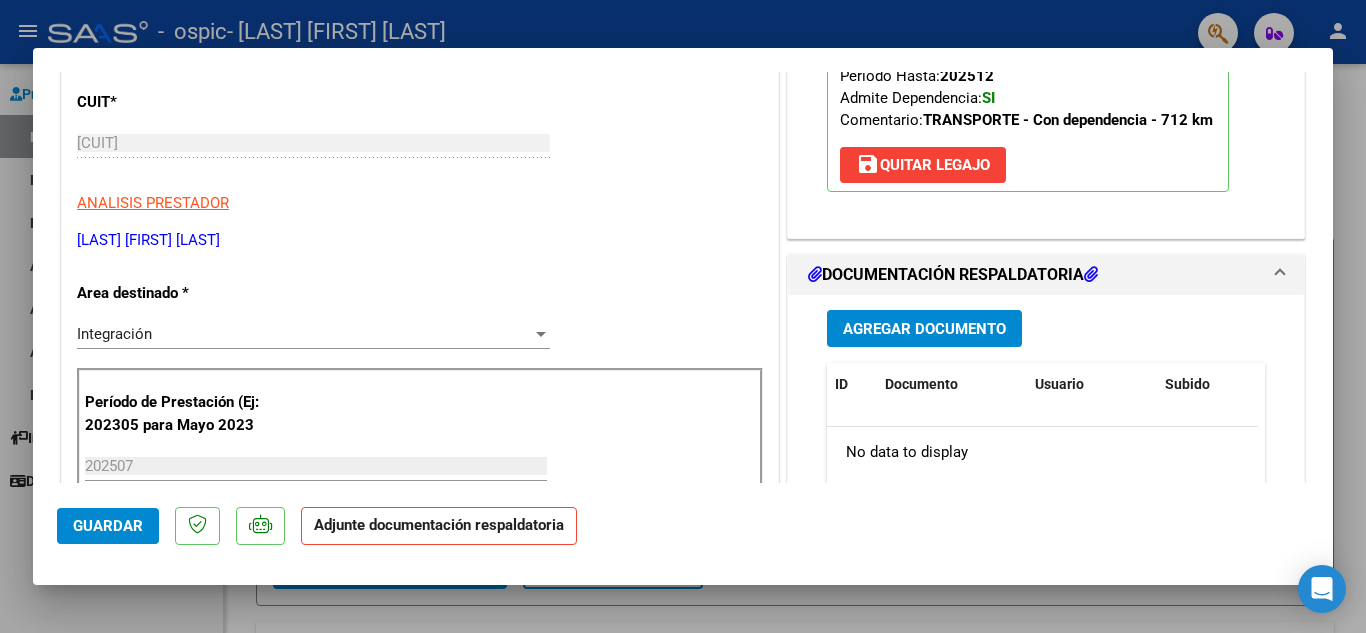 click on "Agregar Documento" at bounding box center [924, 329] 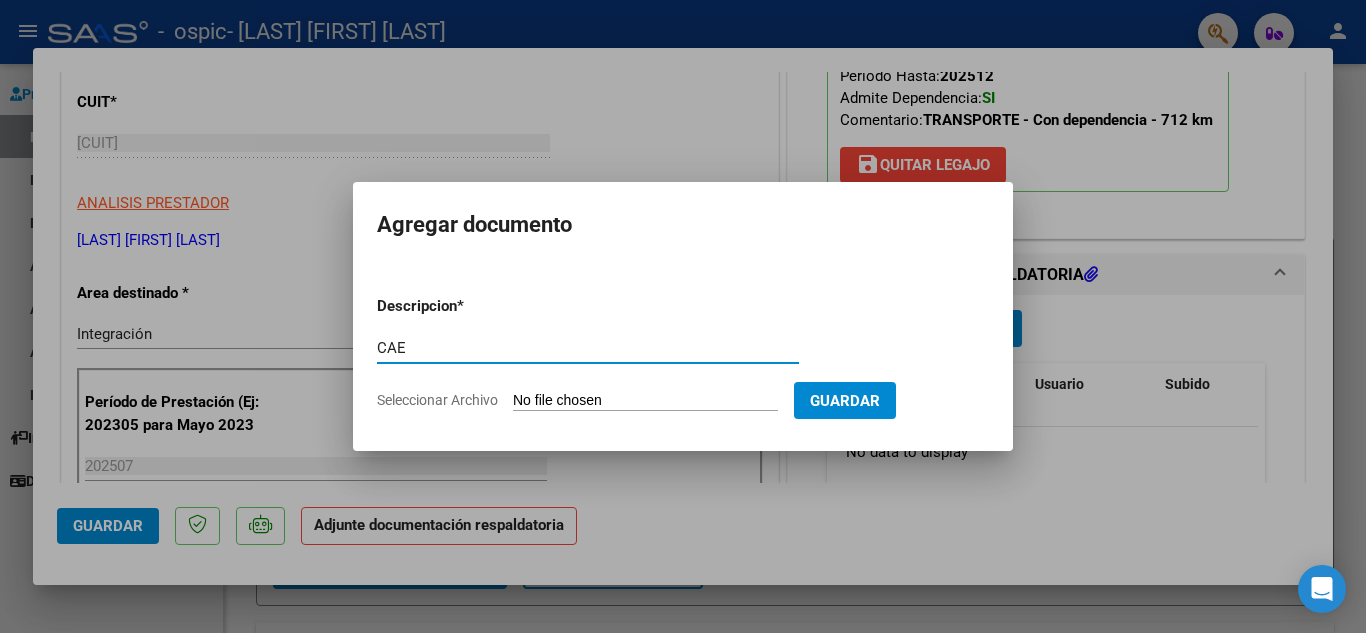 type on "CAE" 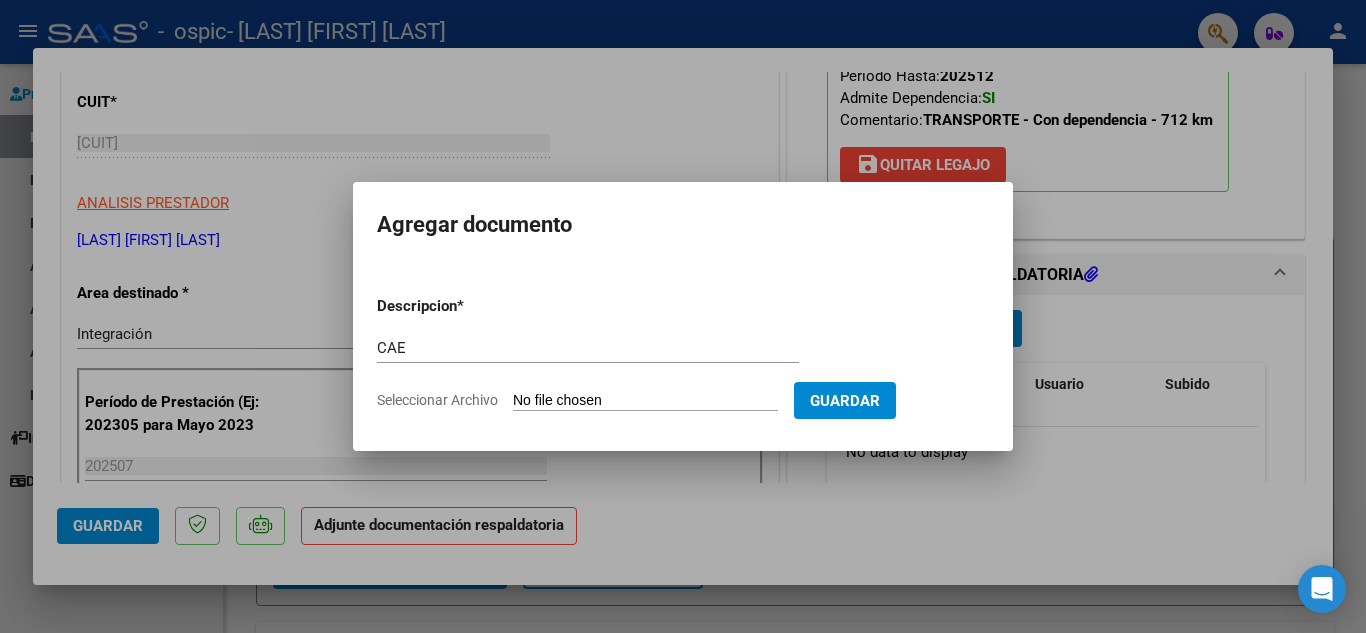 type on "C:\fakepath\cae inti.pdf" 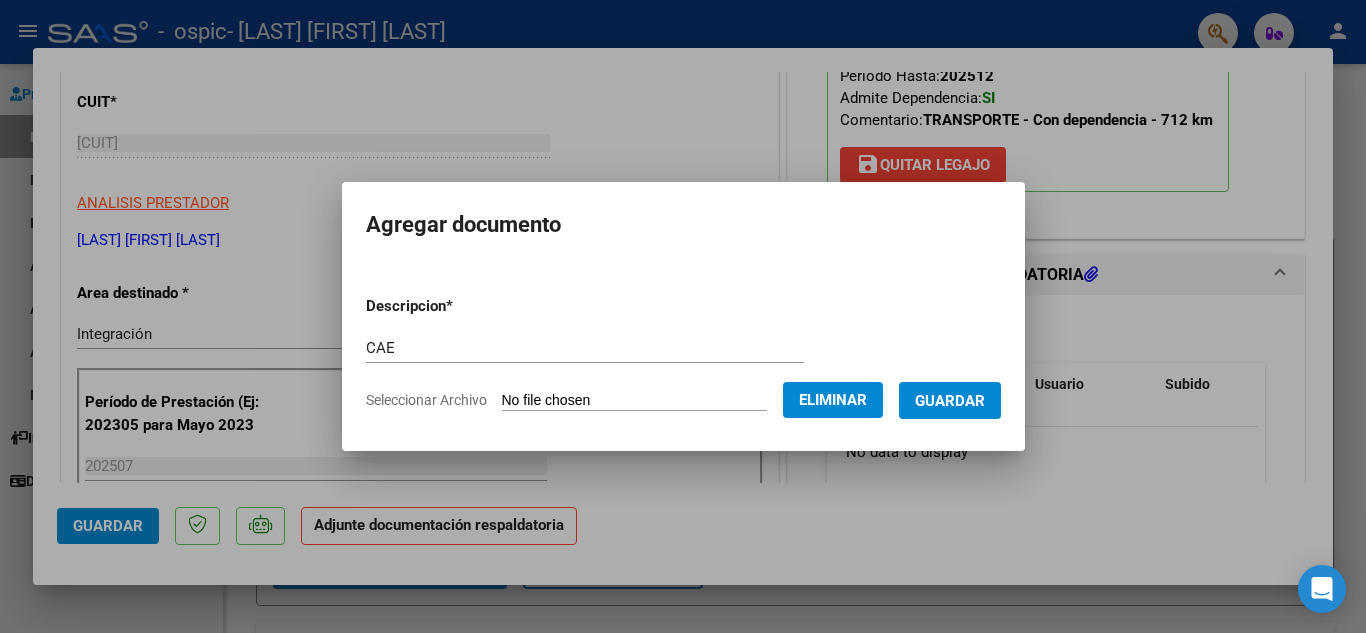 click on "Guardar" at bounding box center (950, 400) 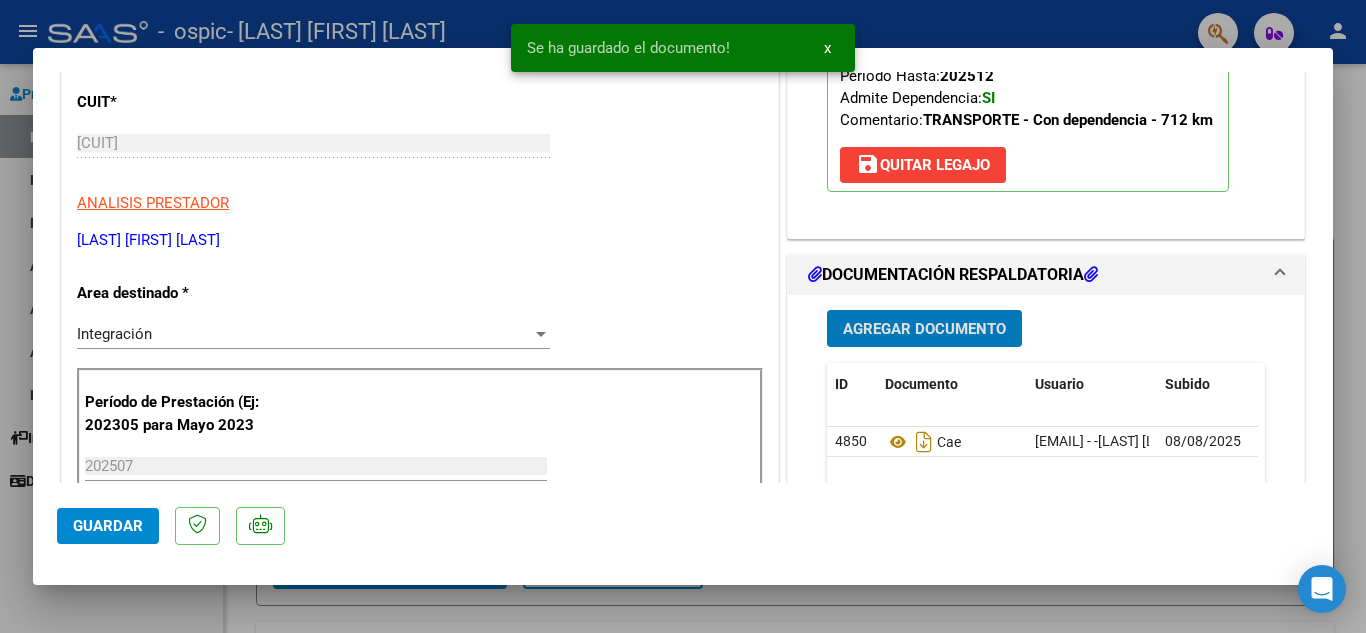 click on "Agregar Documento" at bounding box center [924, 328] 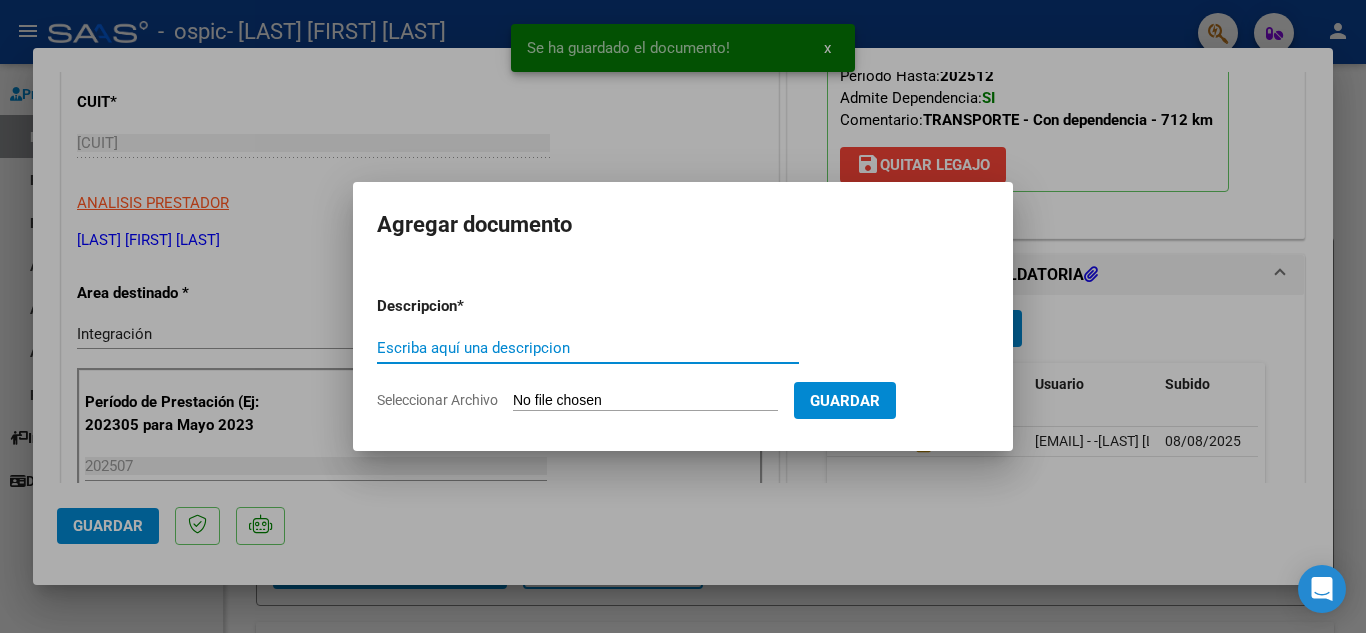 click on "Descripcion  *   Escriba aquí una descripcion  Seleccionar Archivo Guardar" at bounding box center [683, 353] 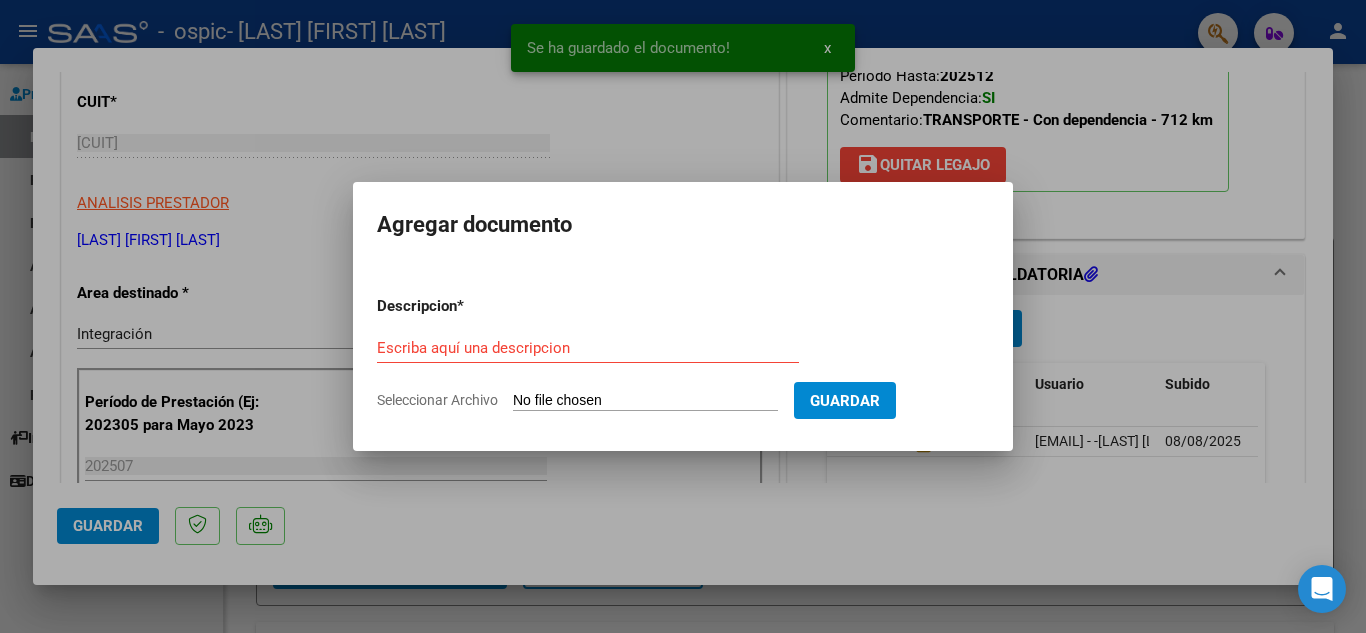 click on "Seleccionar Archivo" at bounding box center [645, 401] 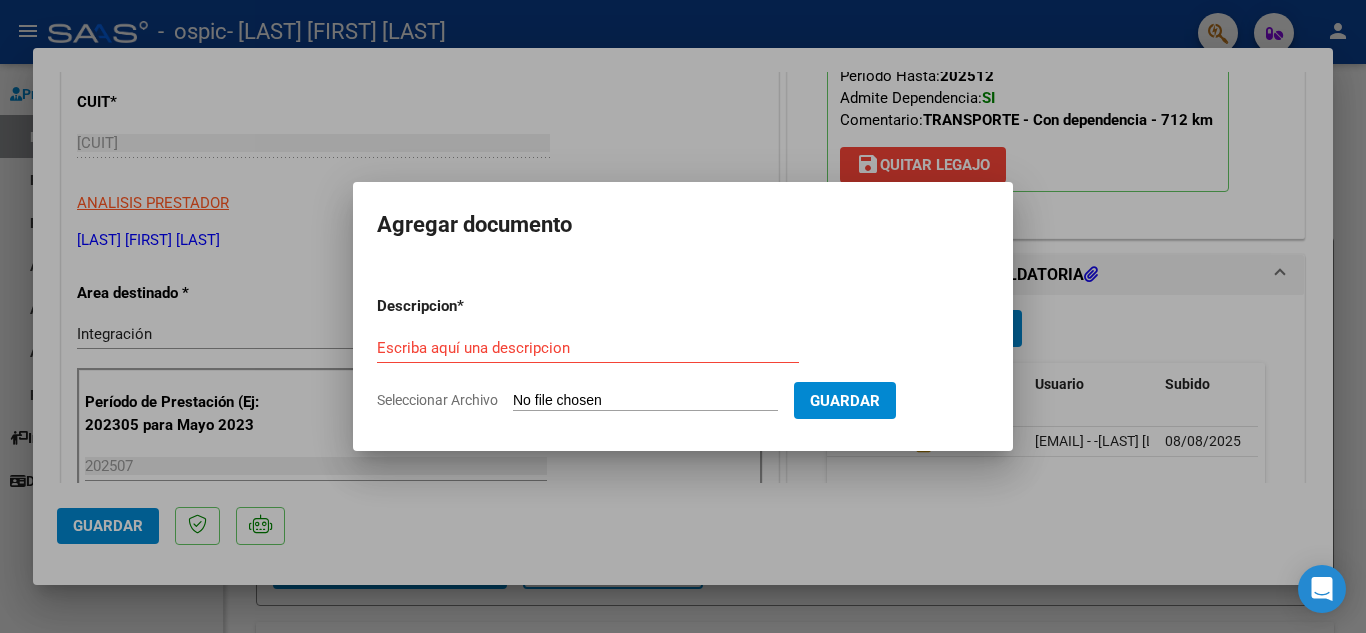 type on "C:\fakepath\CamScanner 08-08-2025 17.51.pdf" 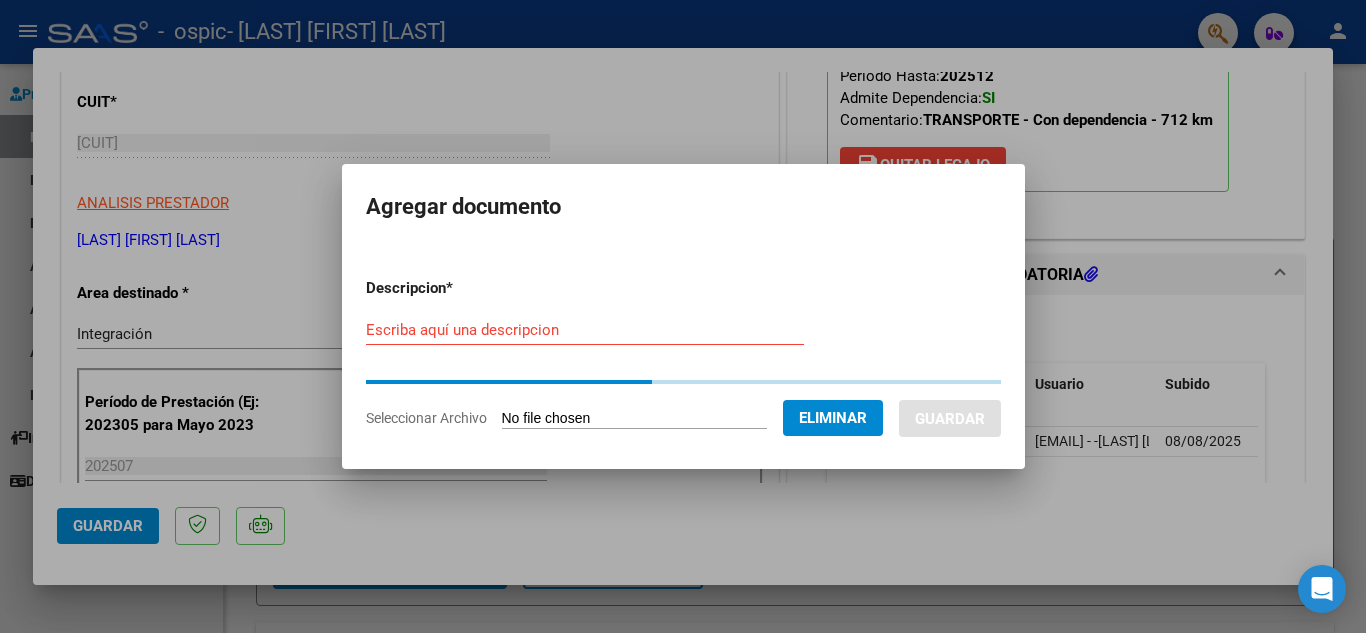 click on "Escriba aquí una descripcion" at bounding box center [585, 330] 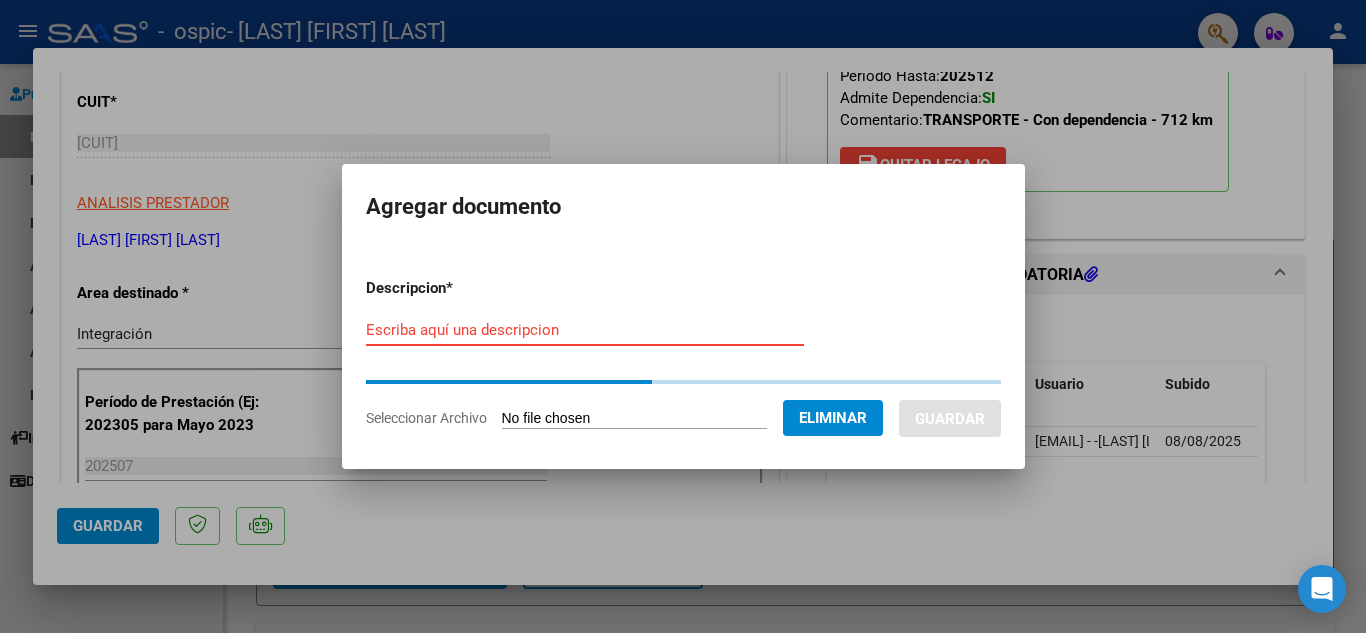 click on "Escriba aquí una descripcion" at bounding box center [585, 330] 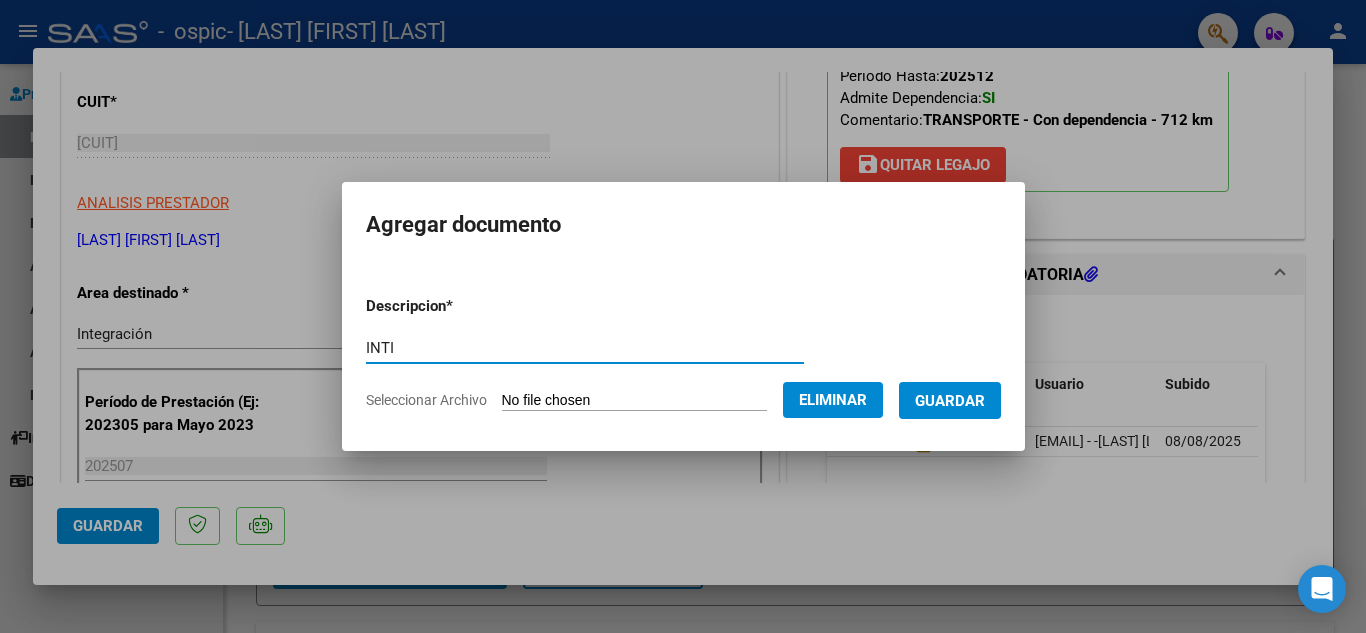 type on "INTI" 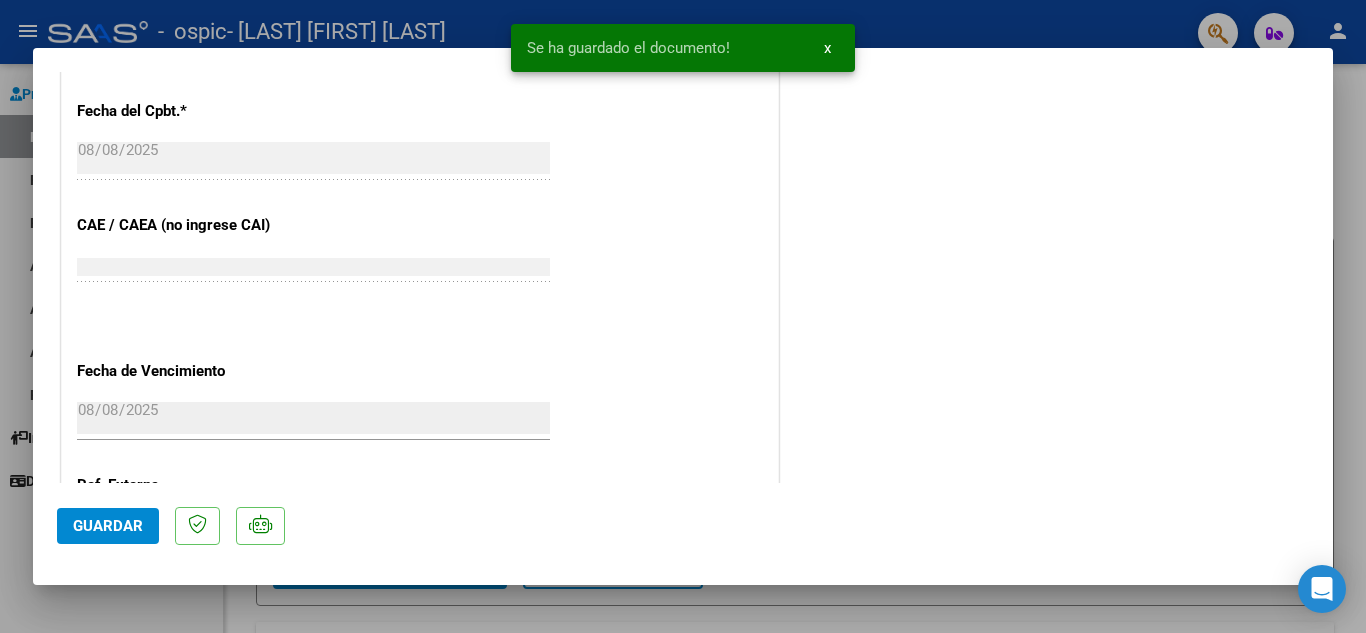 scroll, scrollTop: 1379, scrollLeft: 0, axis: vertical 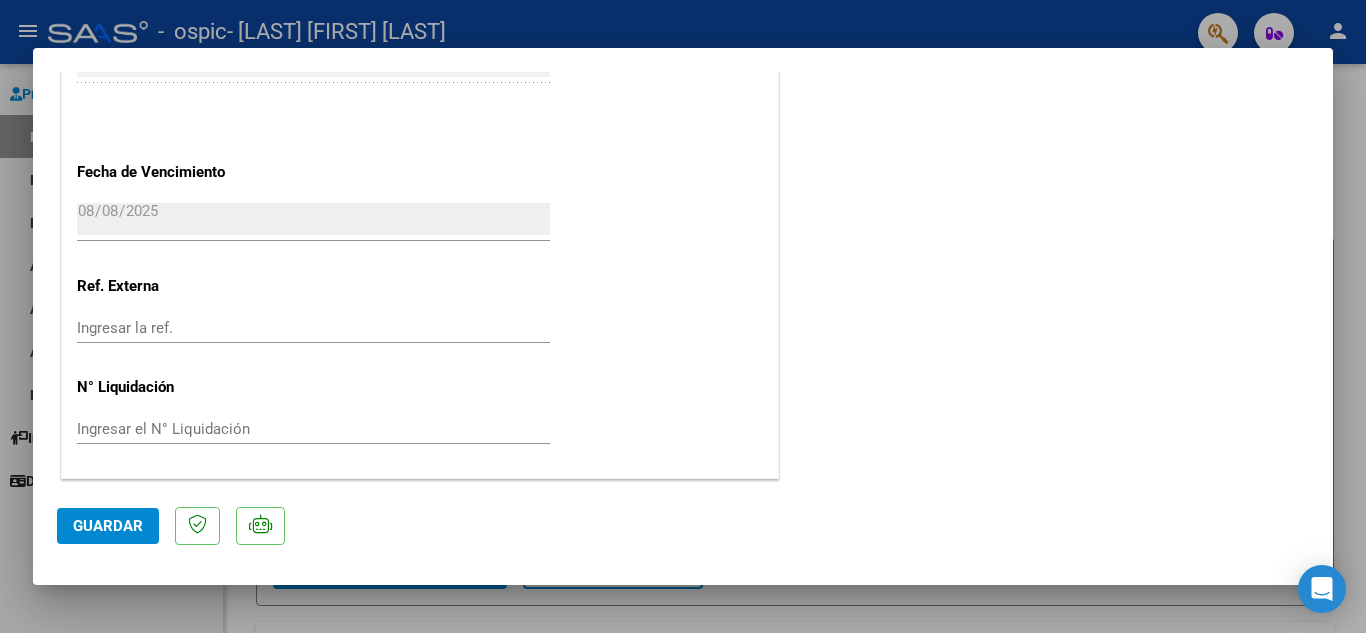 click on "Guardar" 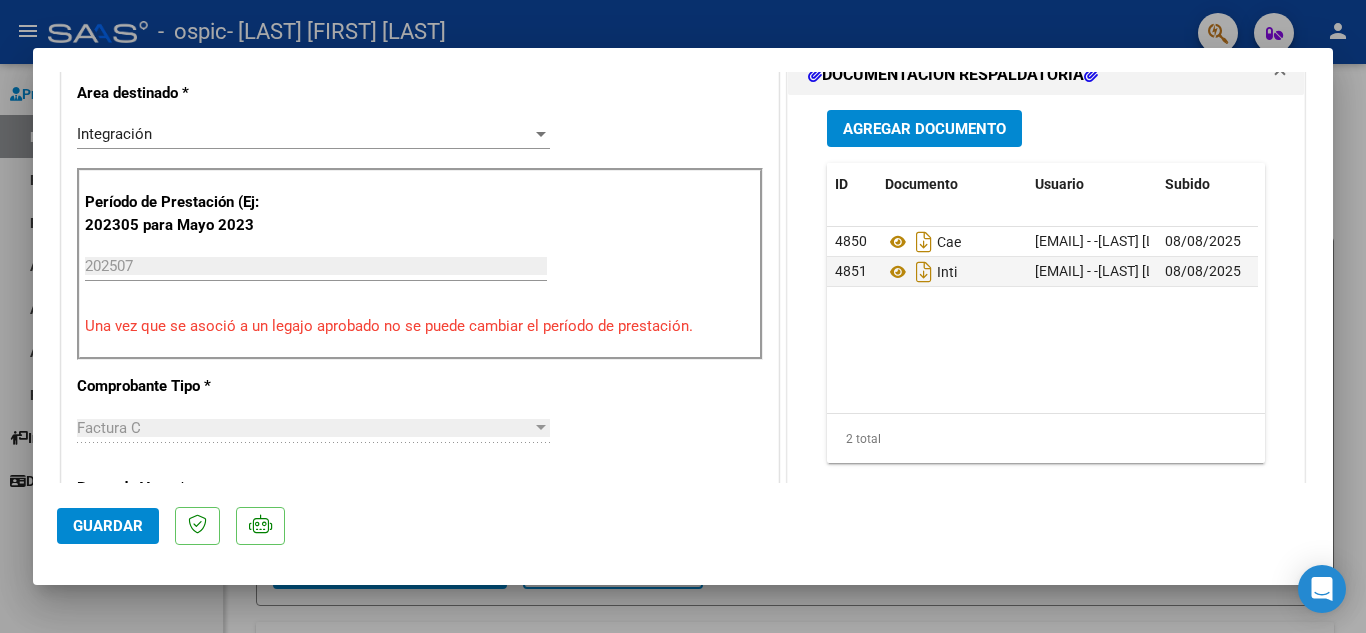scroll, scrollTop: 0, scrollLeft: 0, axis: both 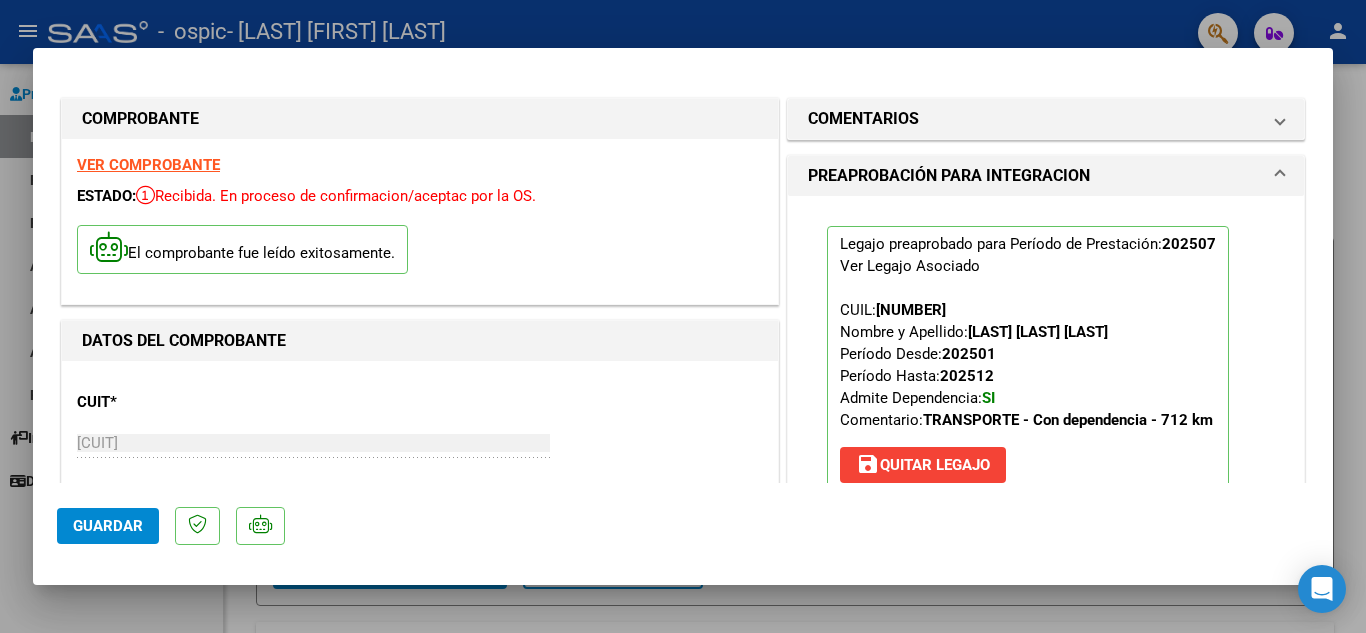 click at bounding box center [683, 316] 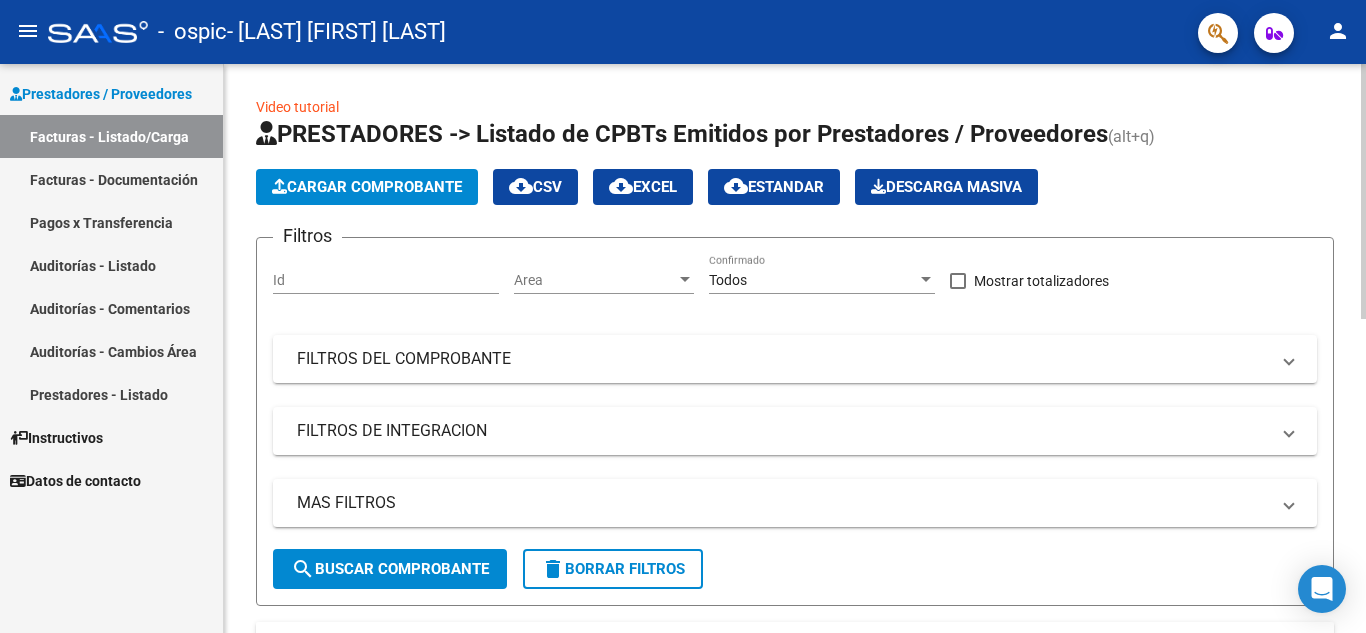 click on "Cargar Comprobante" 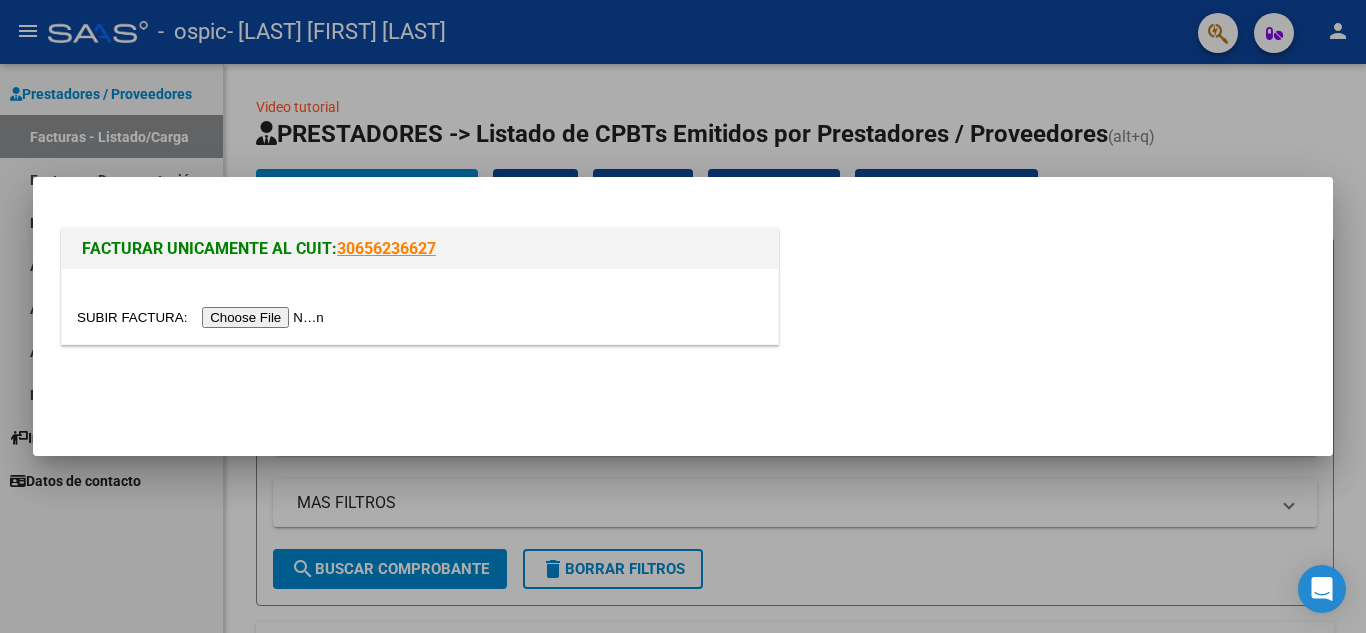 click at bounding box center (203, 317) 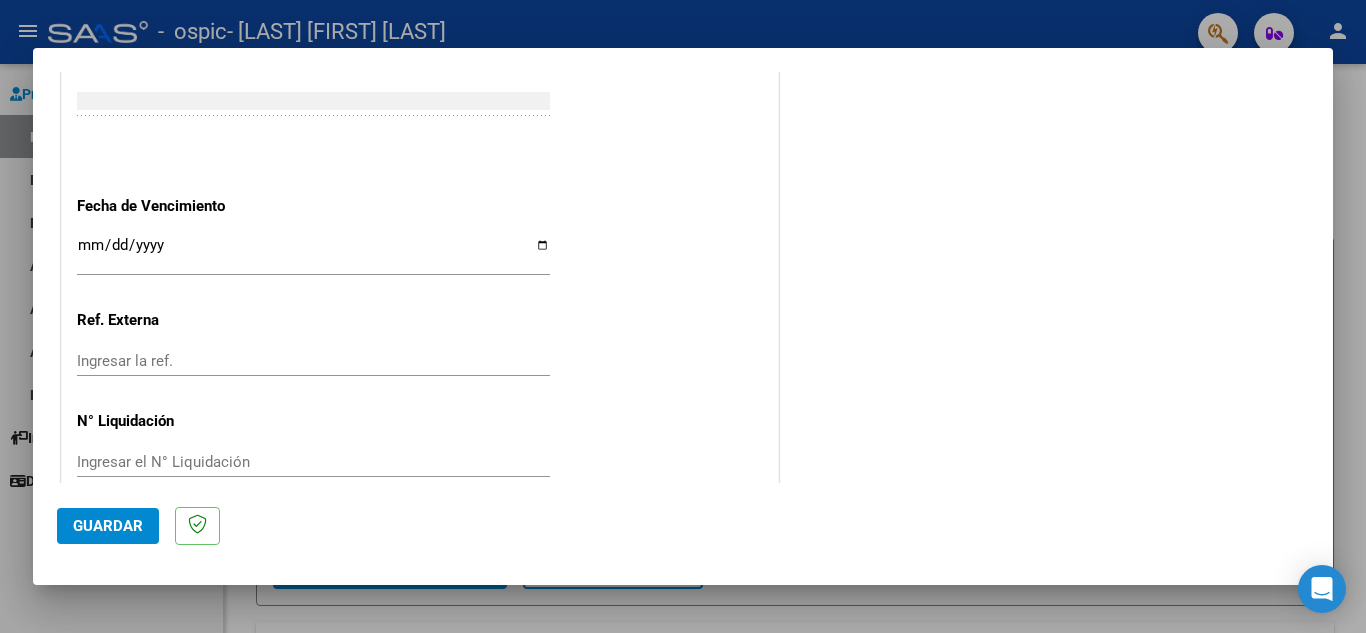 scroll, scrollTop: 1311, scrollLeft: 0, axis: vertical 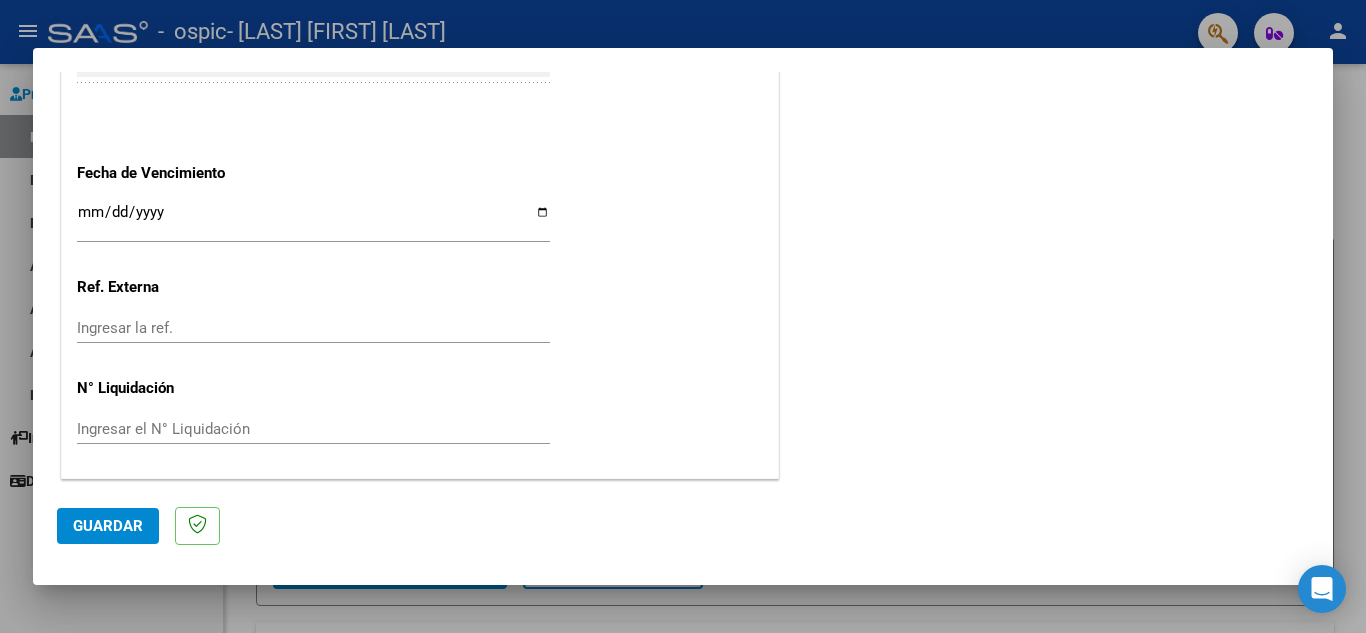 click on "Ingresar la fecha" at bounding box center (313, 220) 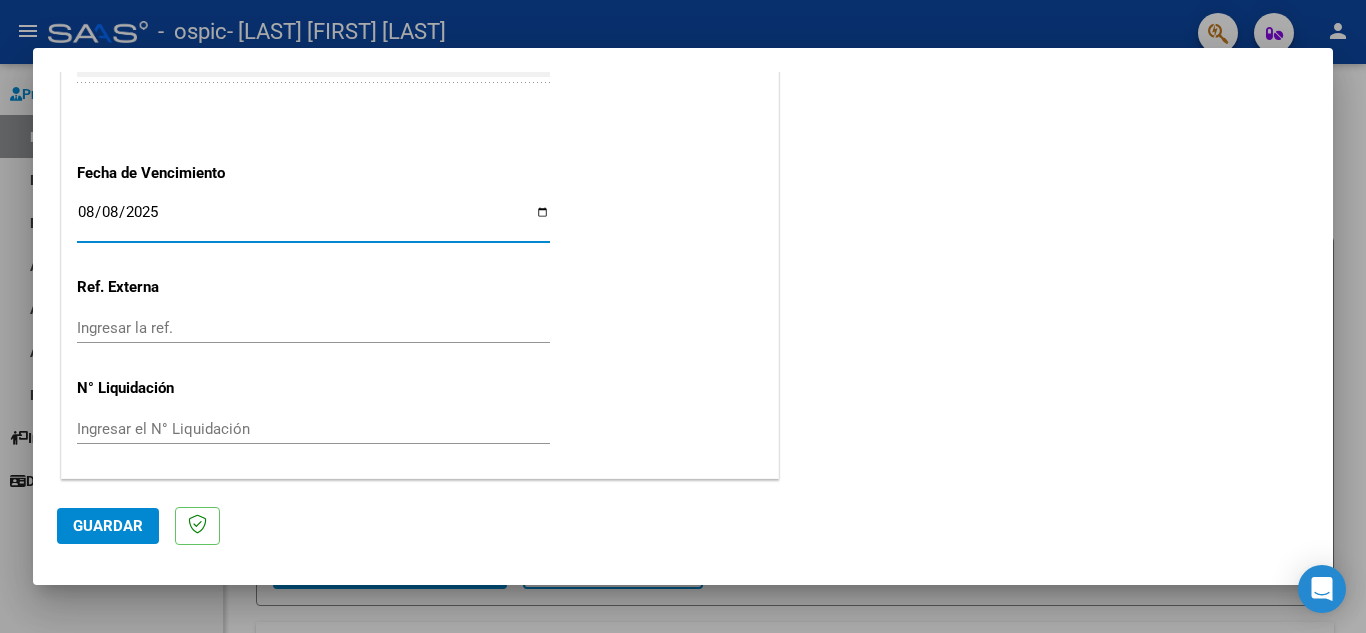 type on "2025-08-08" 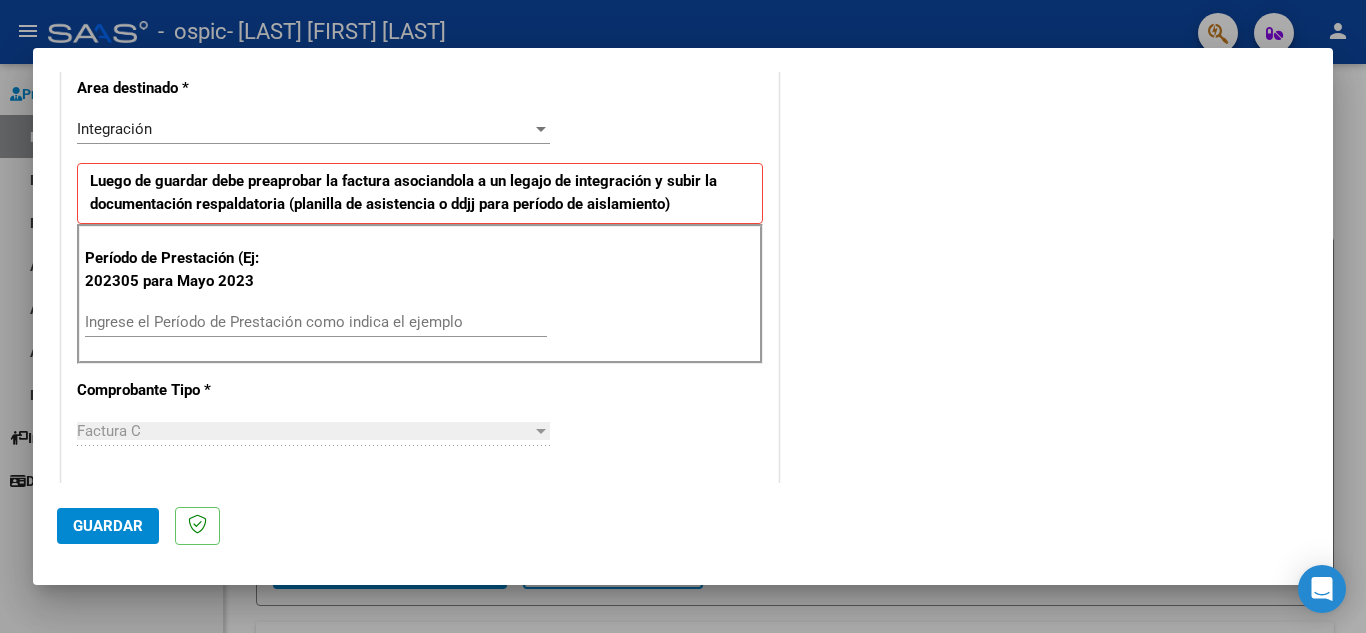 scroll, scrollTop: 511, scrollLeft: 0, axis: vertical 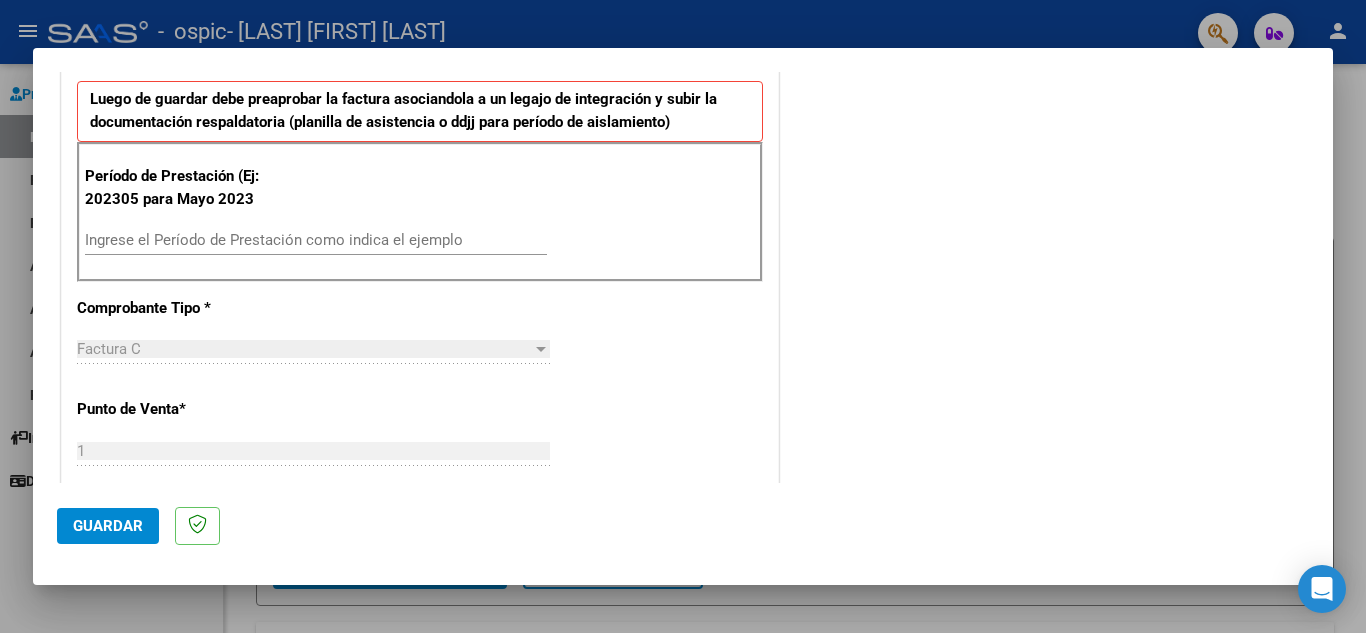 click on "Ingrese el Período de Prestación como indica el ejemplo" at bounding box center (316, 240) 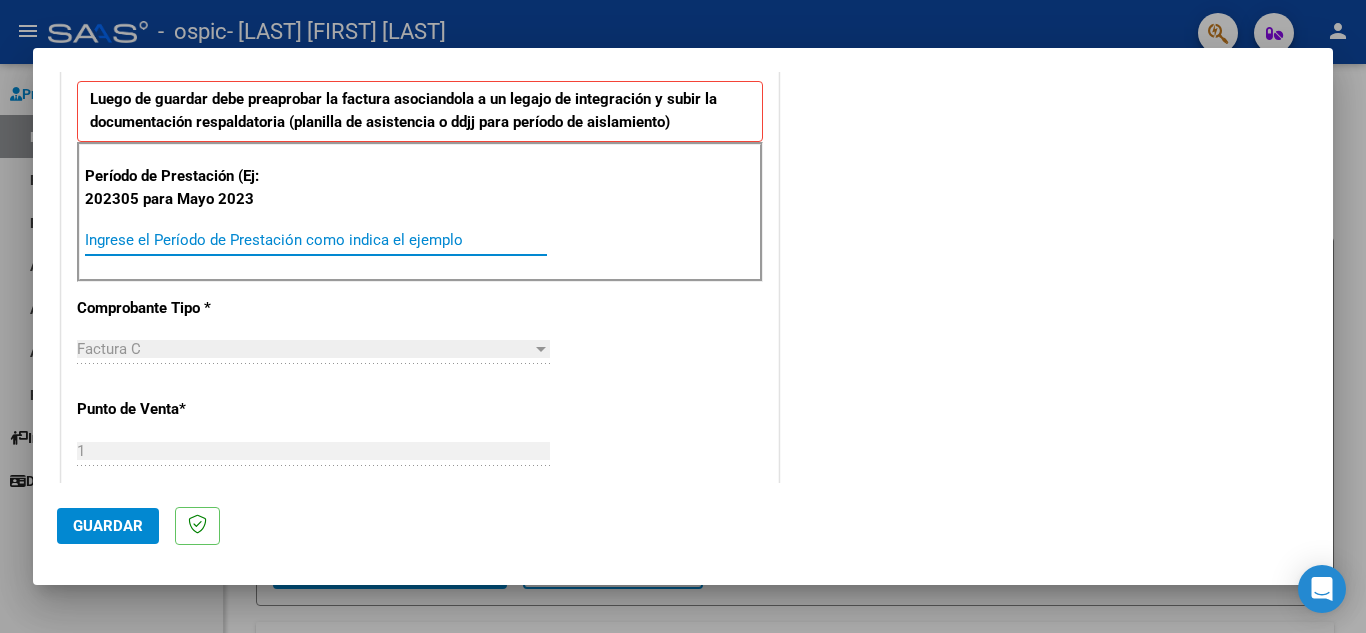 click on "Ingrese el Período de Prestación como indica el ejemplo" at bounding box center [316, 240] 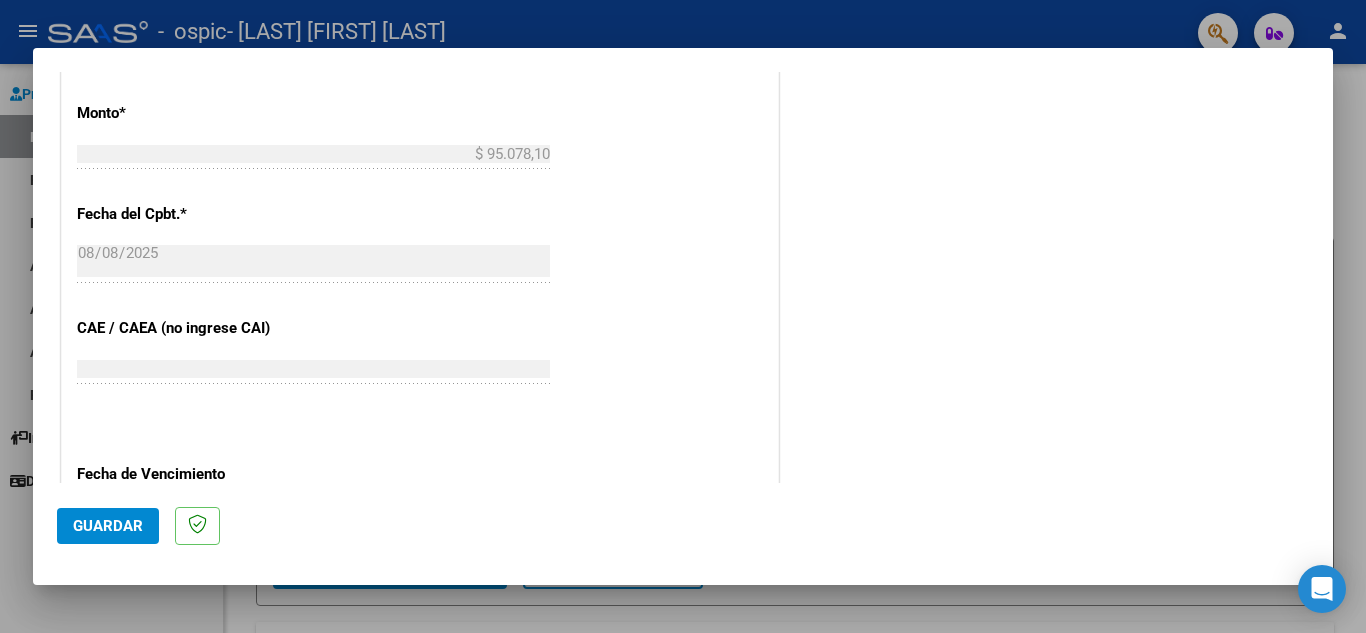 scroll, scrollTop: 1011, scrollLeft: 0, axis: vertical 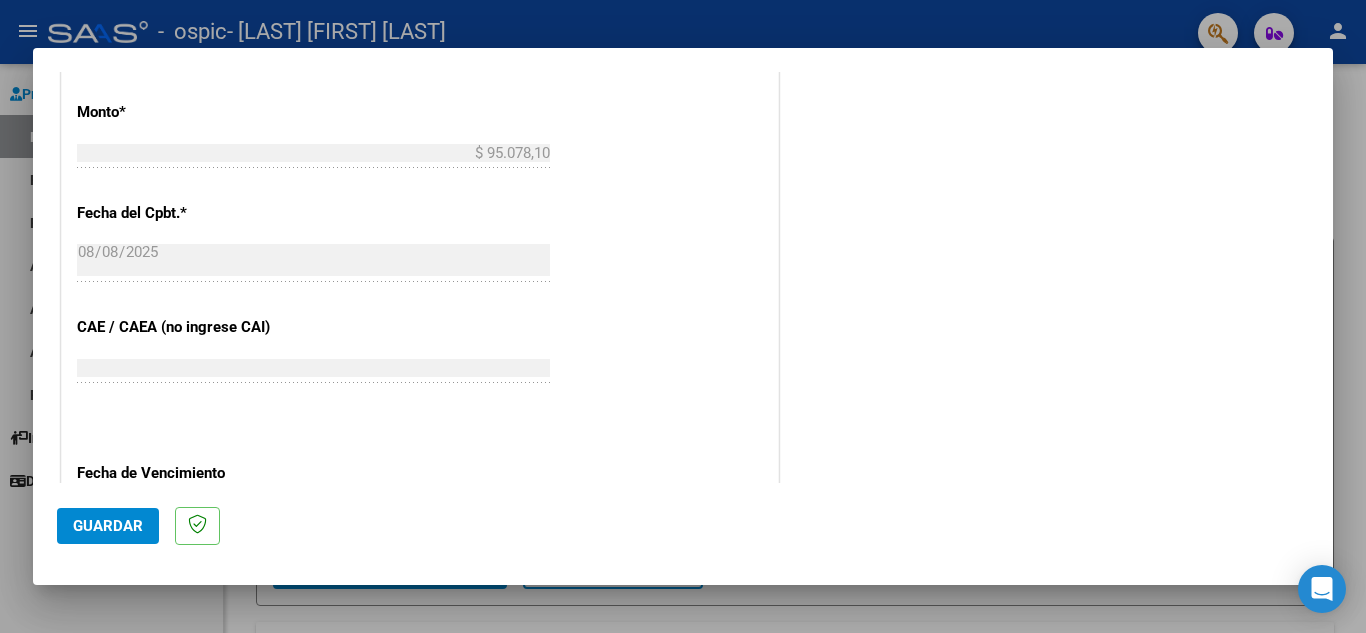 type on "202507" 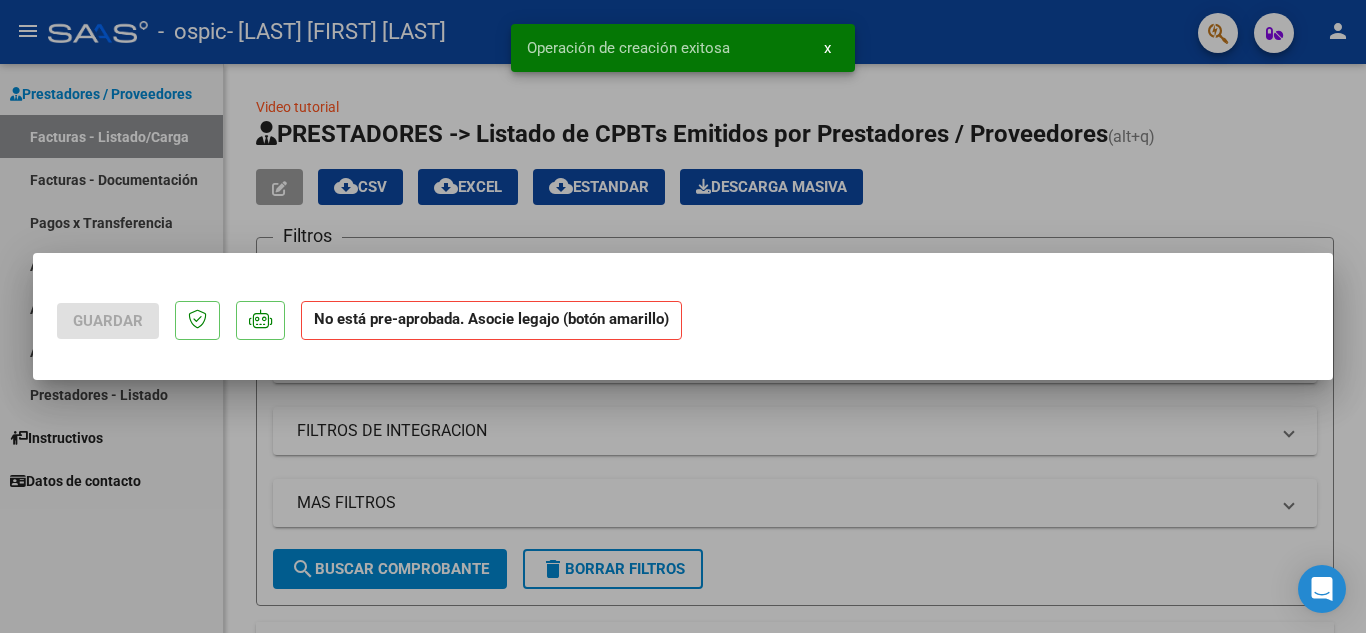scroll, scrollTop: 0, scrollLeft: 0, axis: both 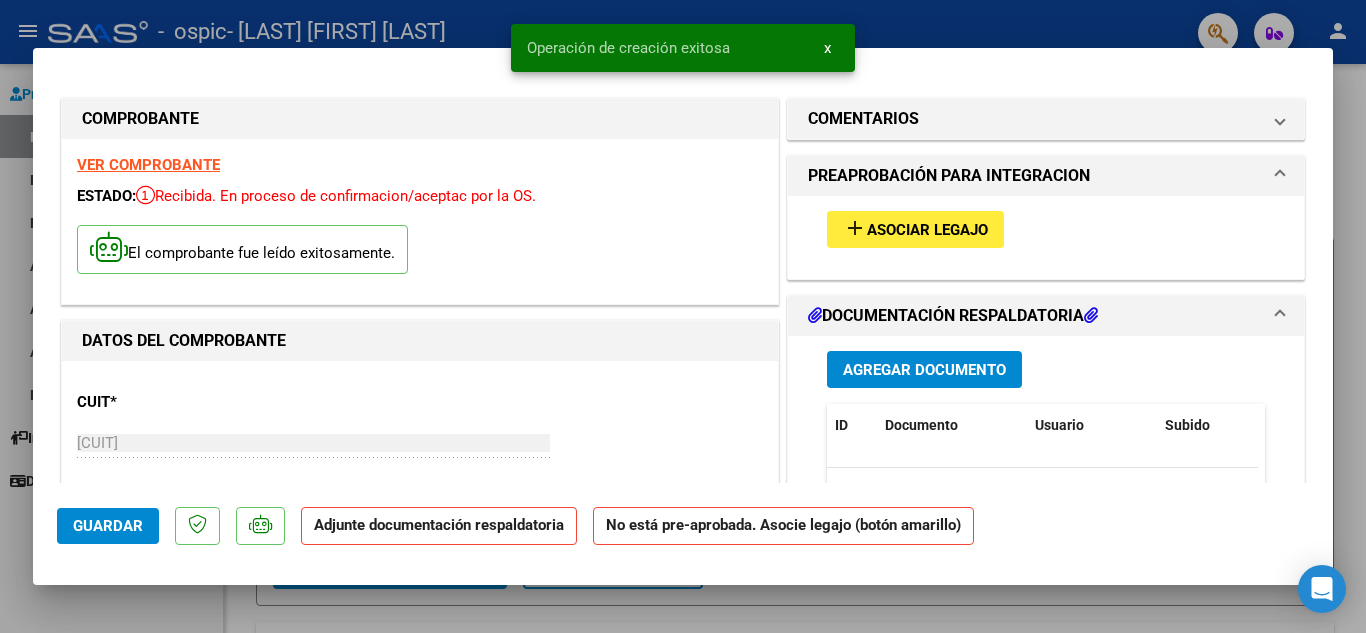 click on "Asociar Legajo" at bounding box center (927, 230) 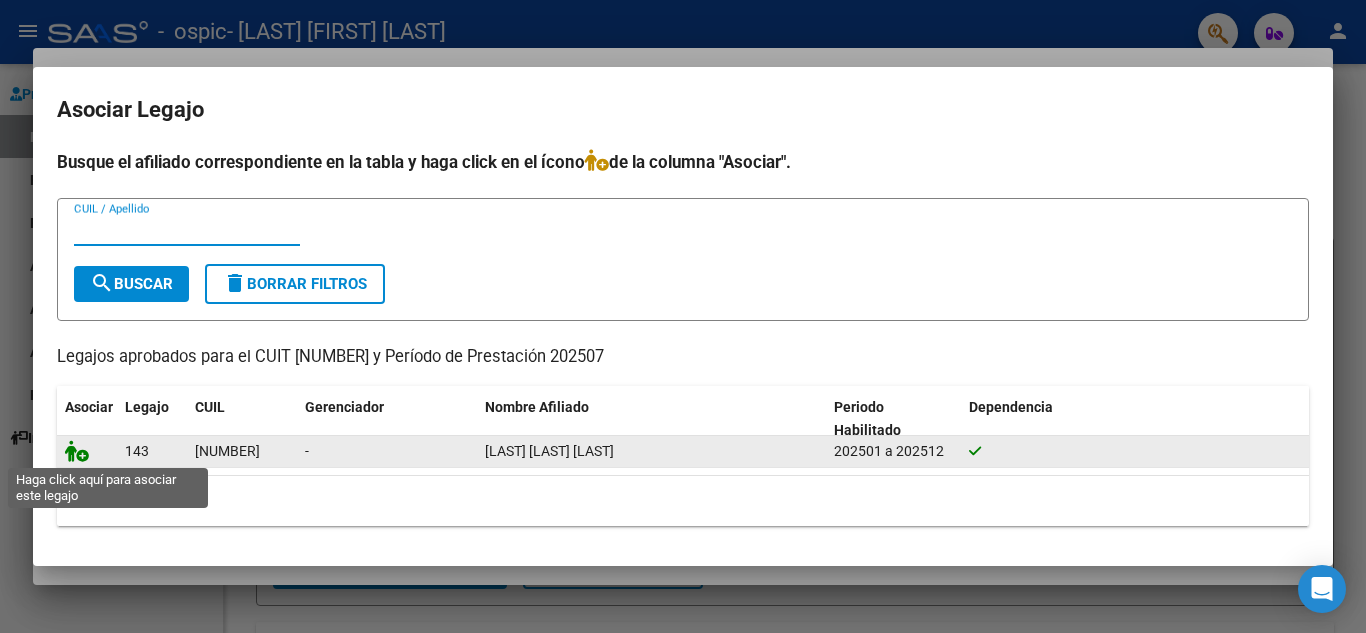 click 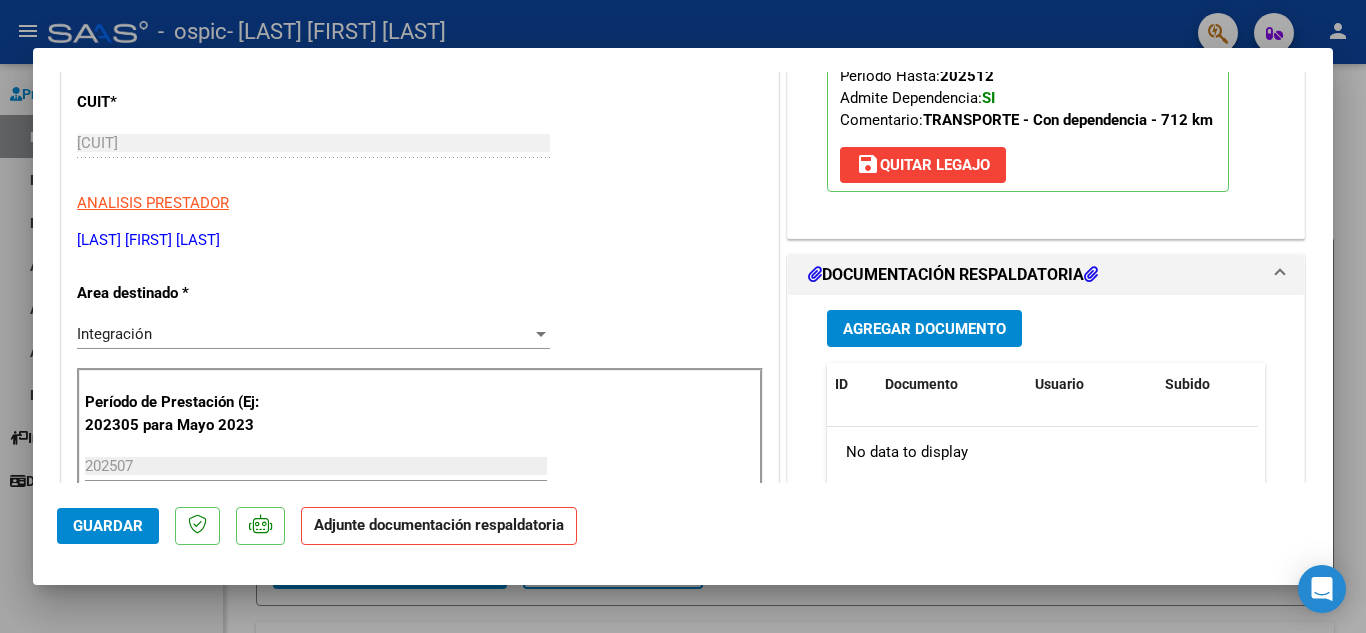 scroll, scrollTop: 500, scrollLeft: 0, axis: vertical 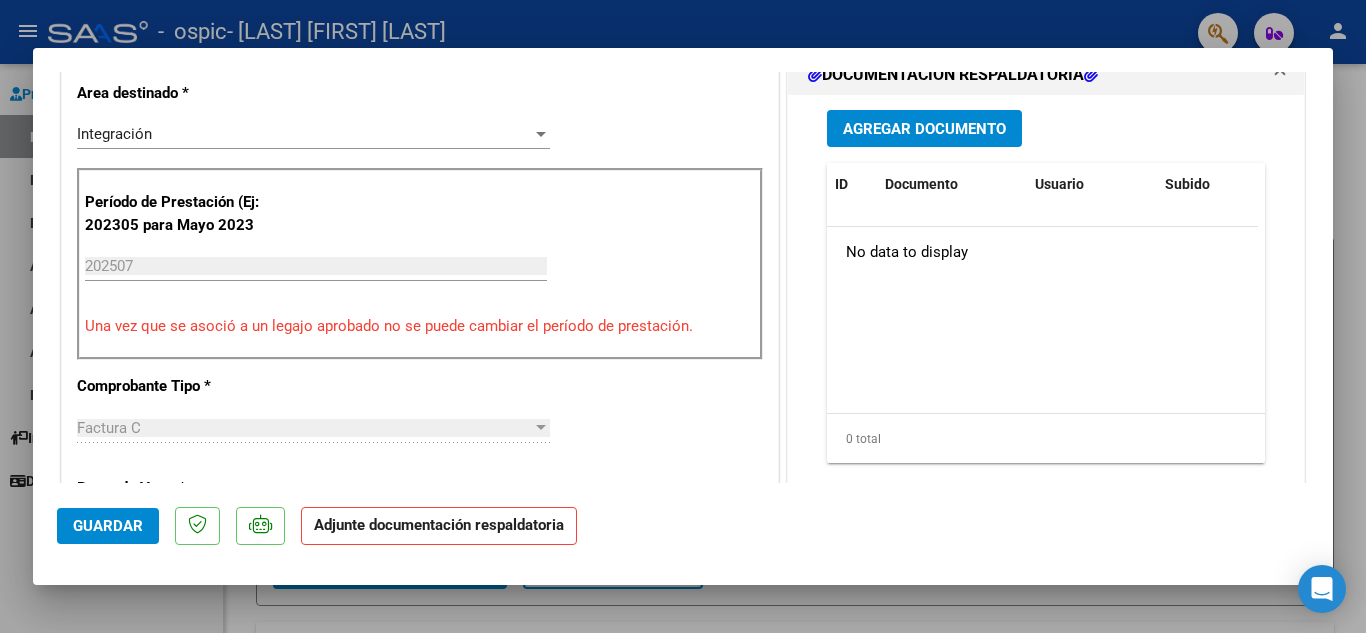 click on "Agregar Documento" at bounding box center (924, 129) 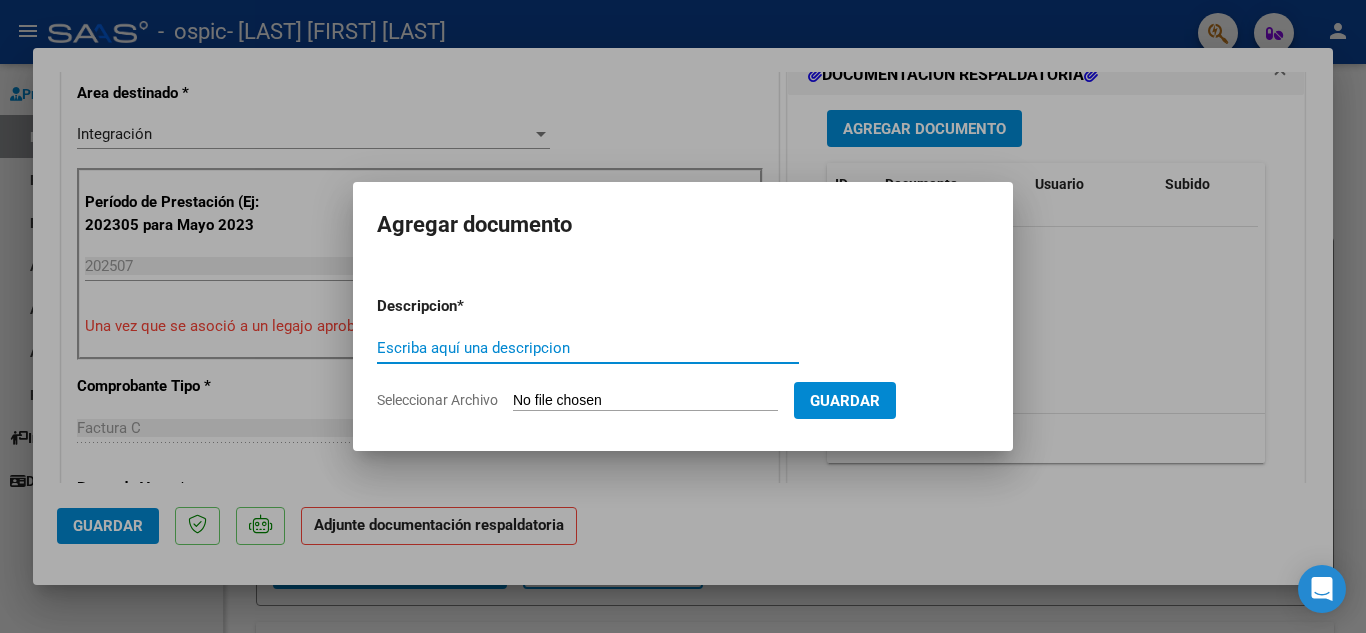 click on "Seleccionar Archivo" 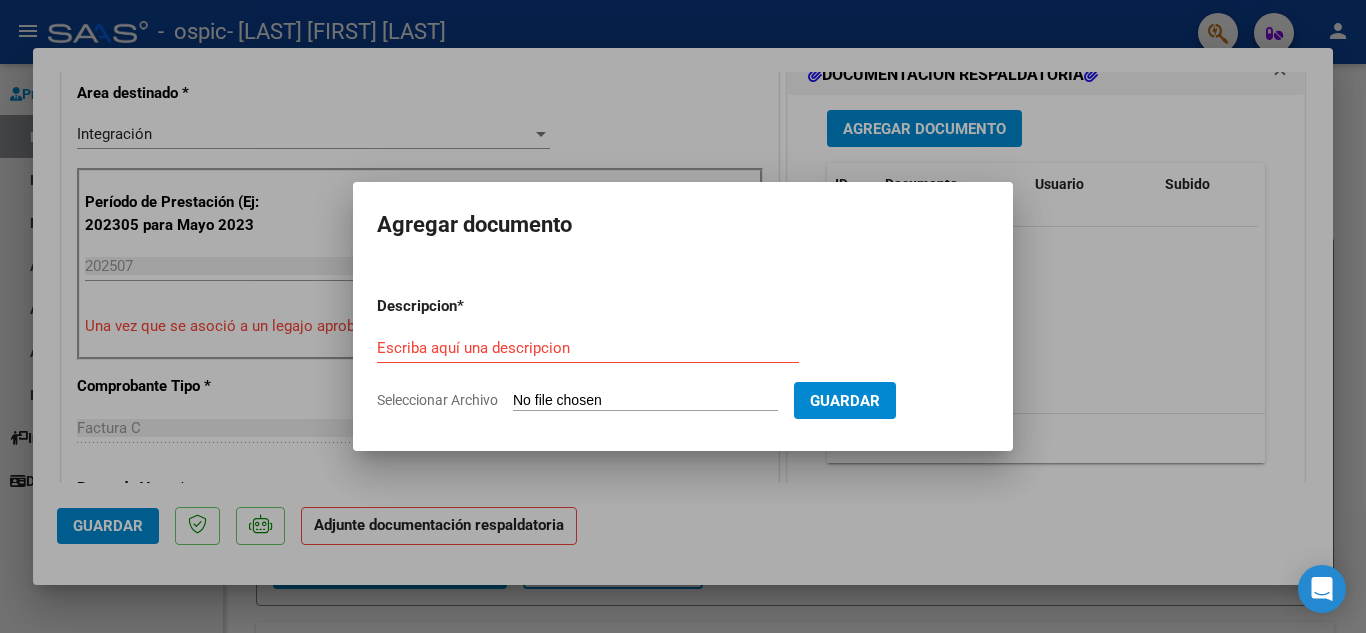 click on "Seleccionar Archivo" at bounding box center (645, 401) 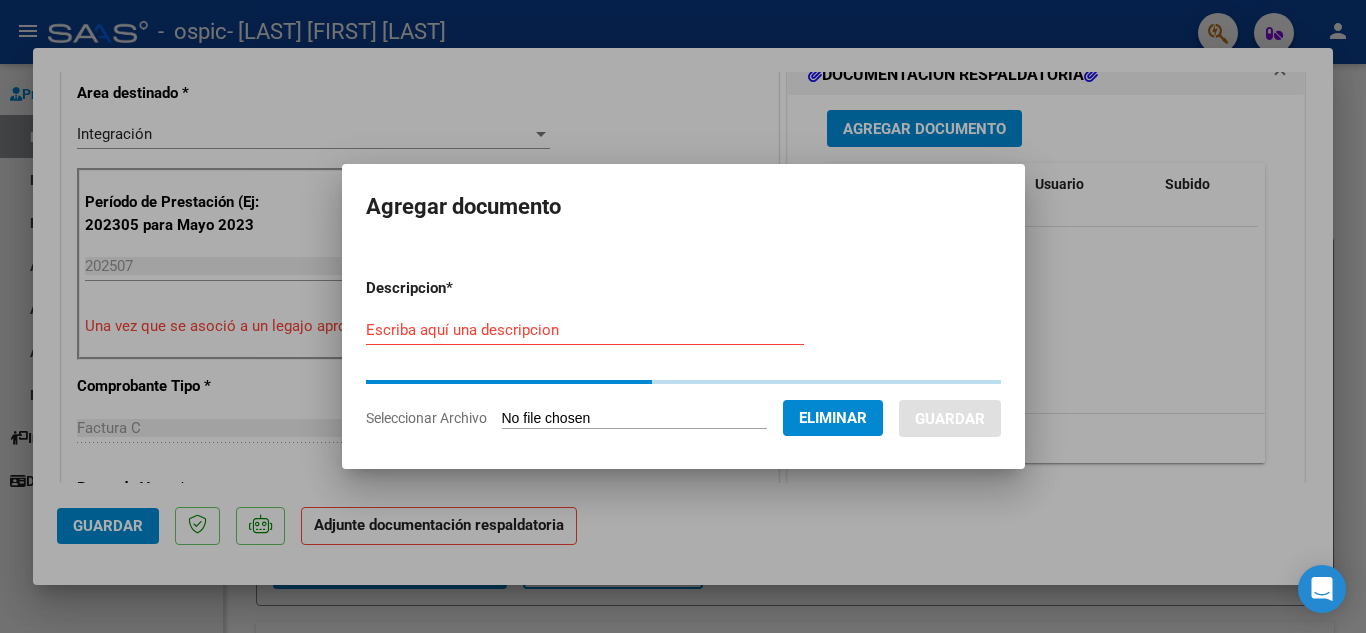 click on "Escriba aquí una descripcion" at bounding box center [585, 330] 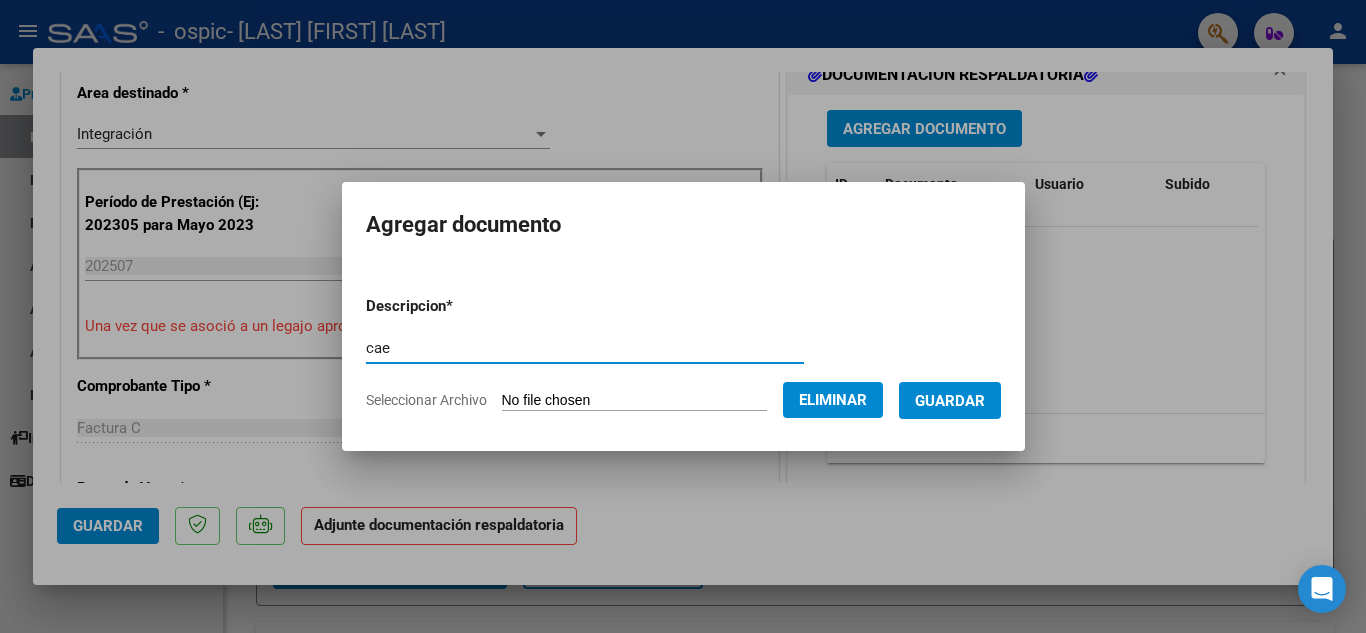 type on "cae" 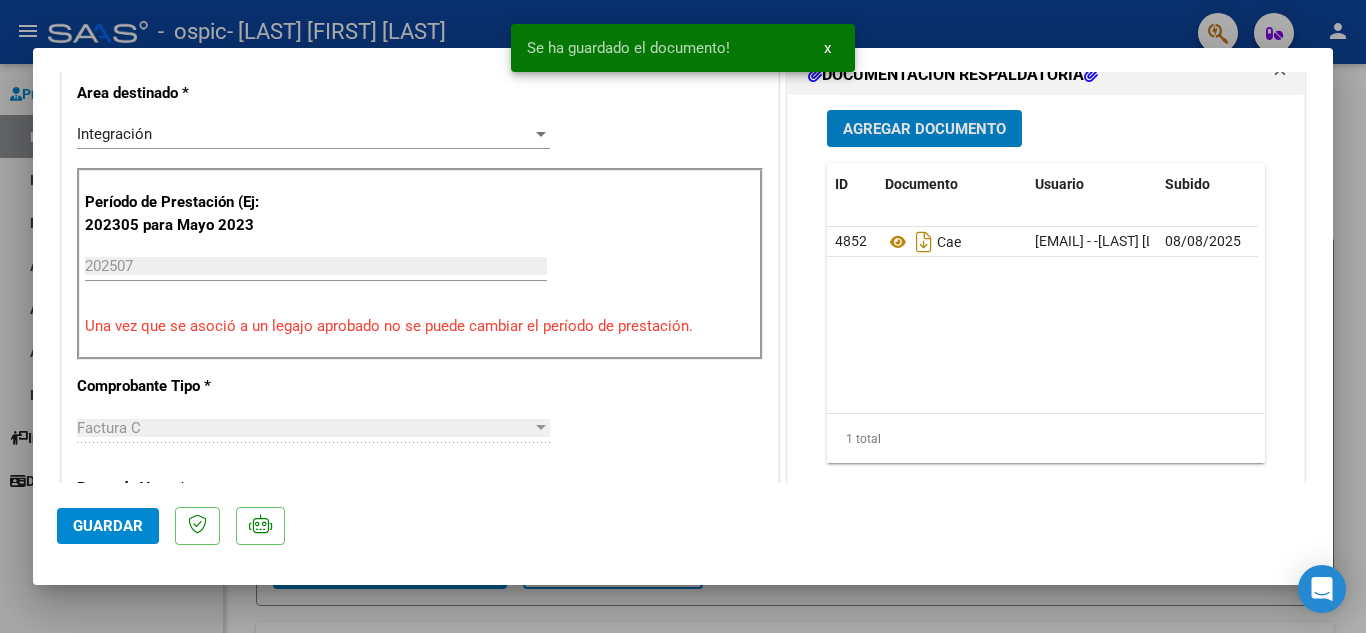 click on "Agregar Documento" at bounding box center [924, 128] 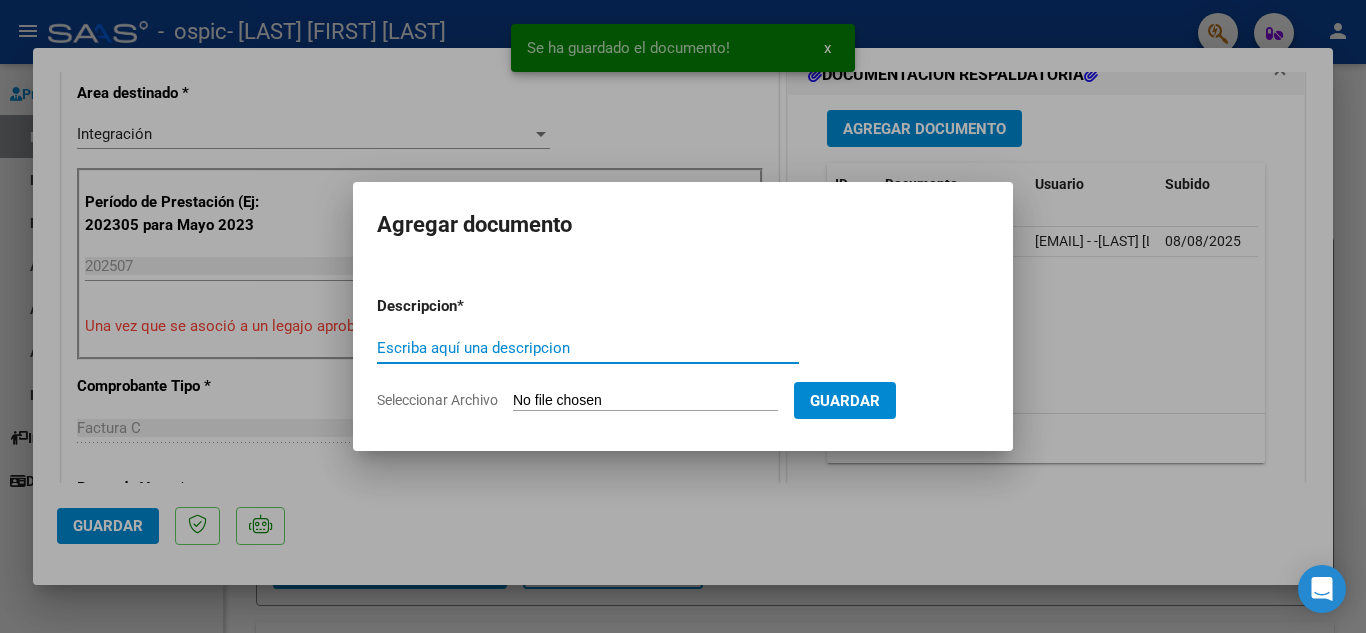 click on "Seleccionar Archivo" at bounding box center [645, 401] 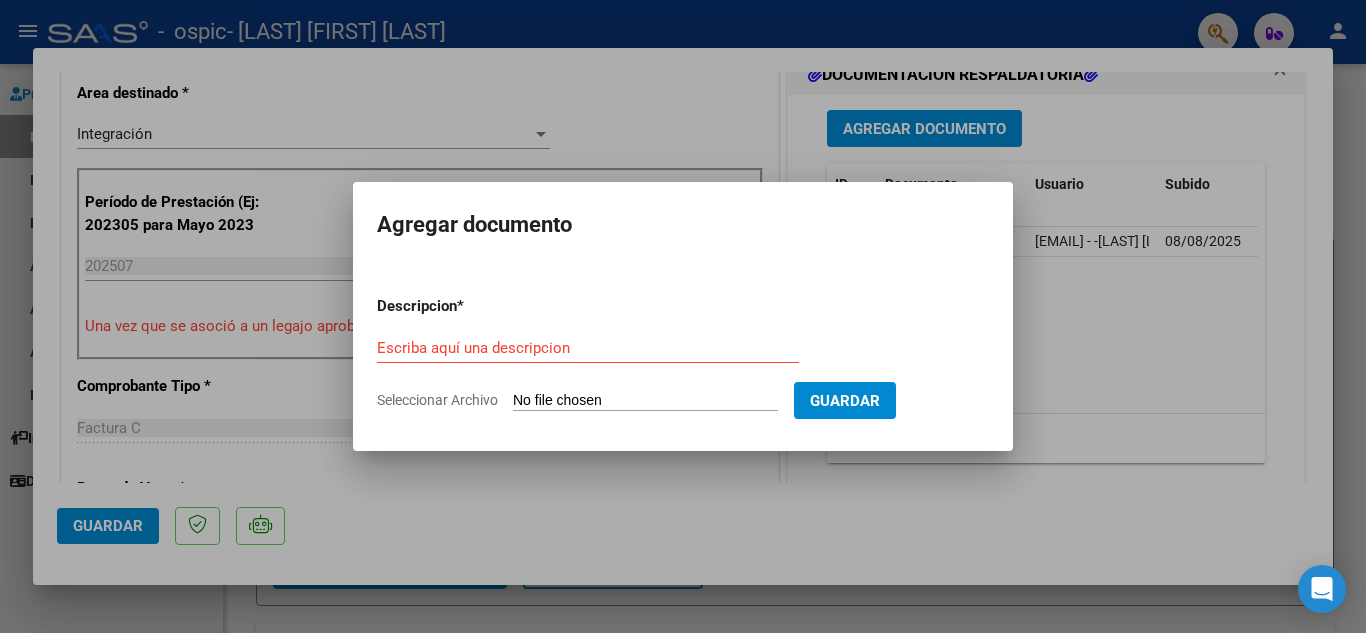 type on "C:\fakepath\CamScanner 08-08-2025 17.53.pdf" 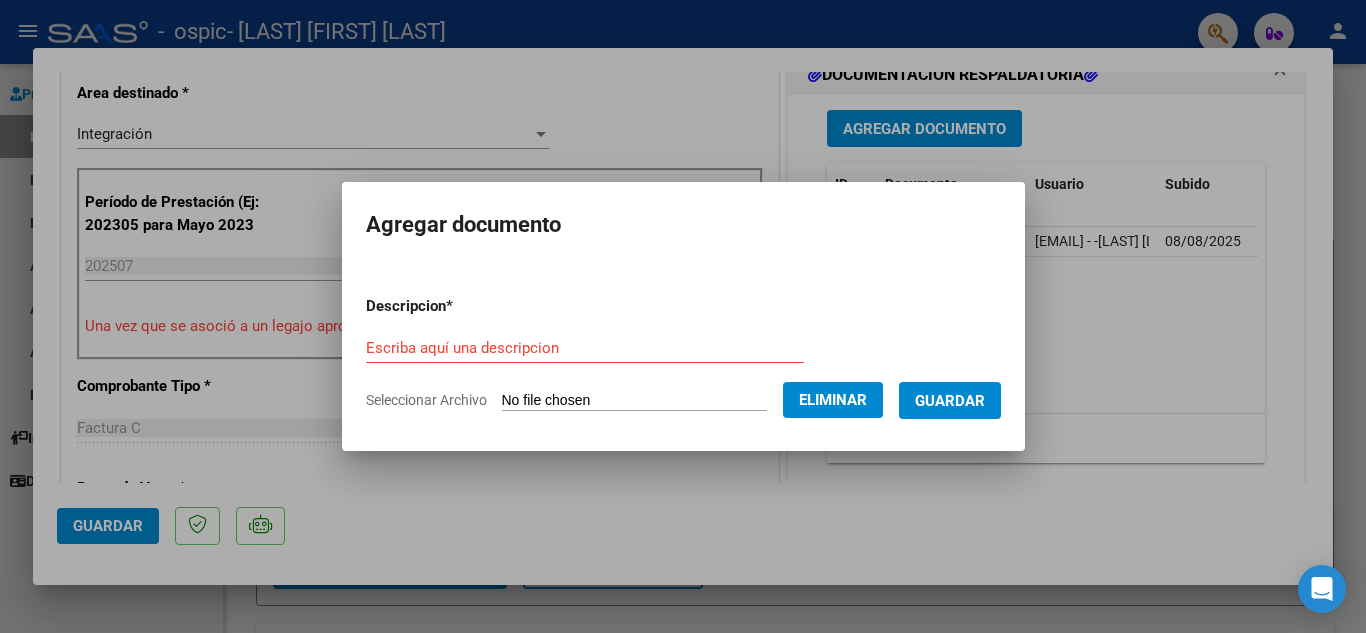 click on "Eliminar" 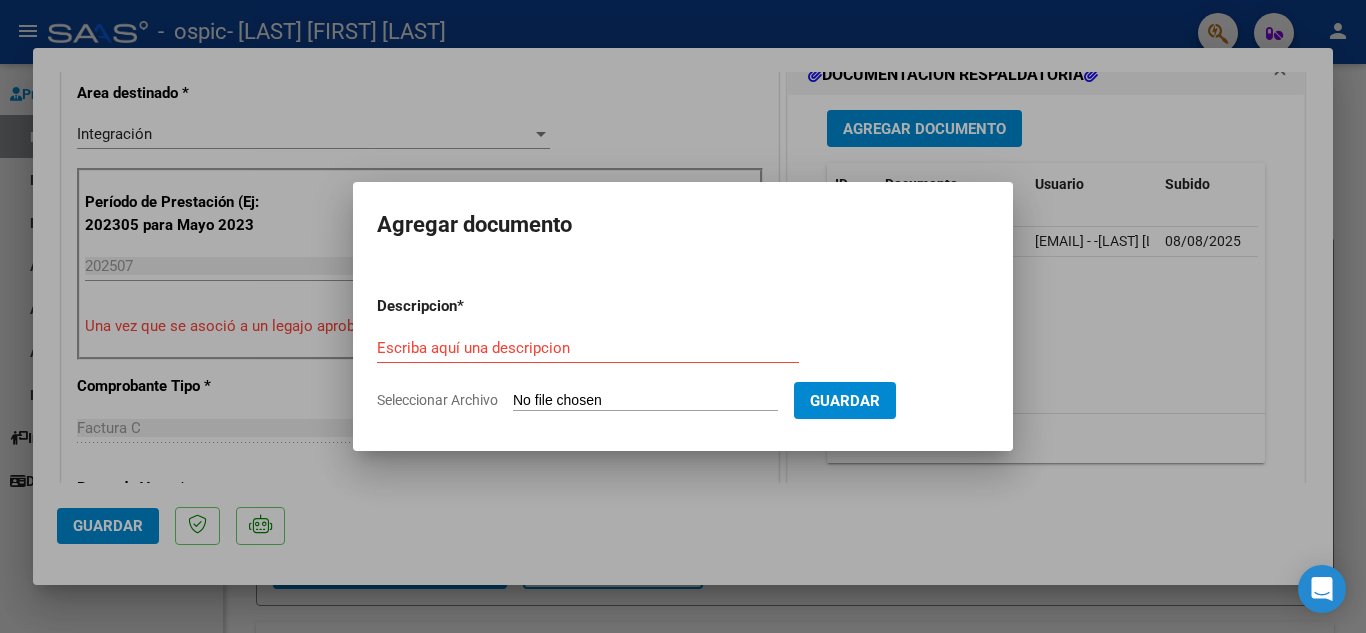 type 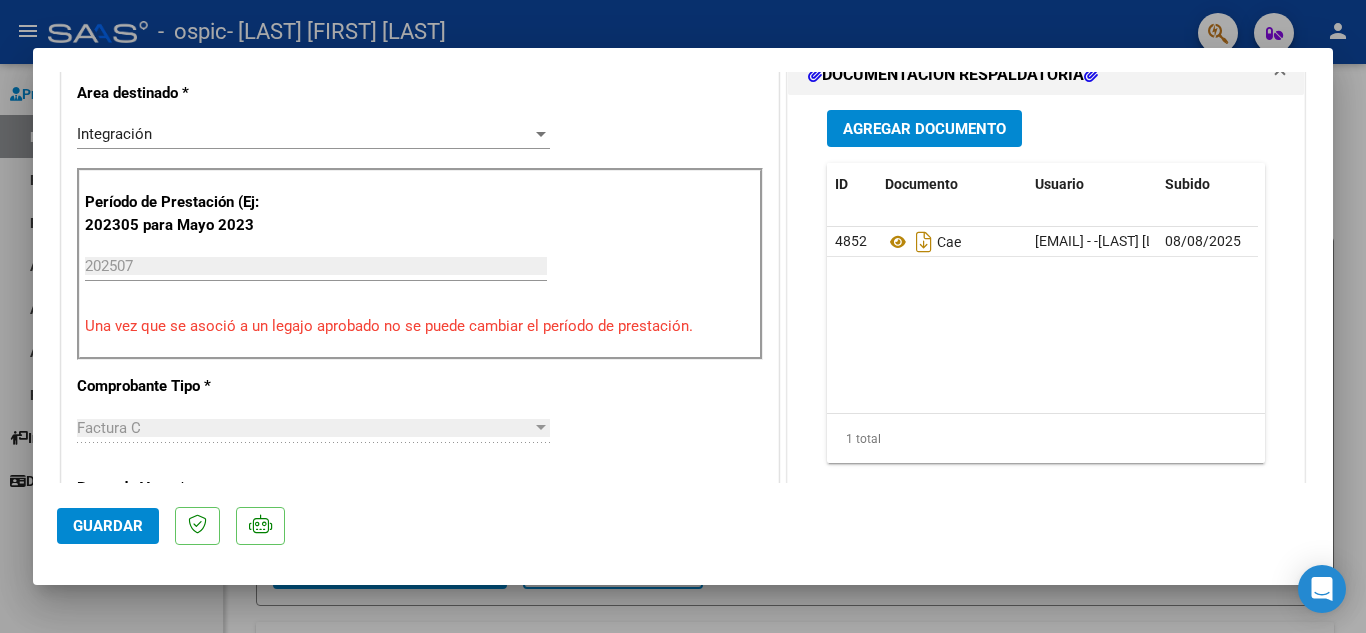 click on "Agregar Documento" at bounding box center (924, 128) 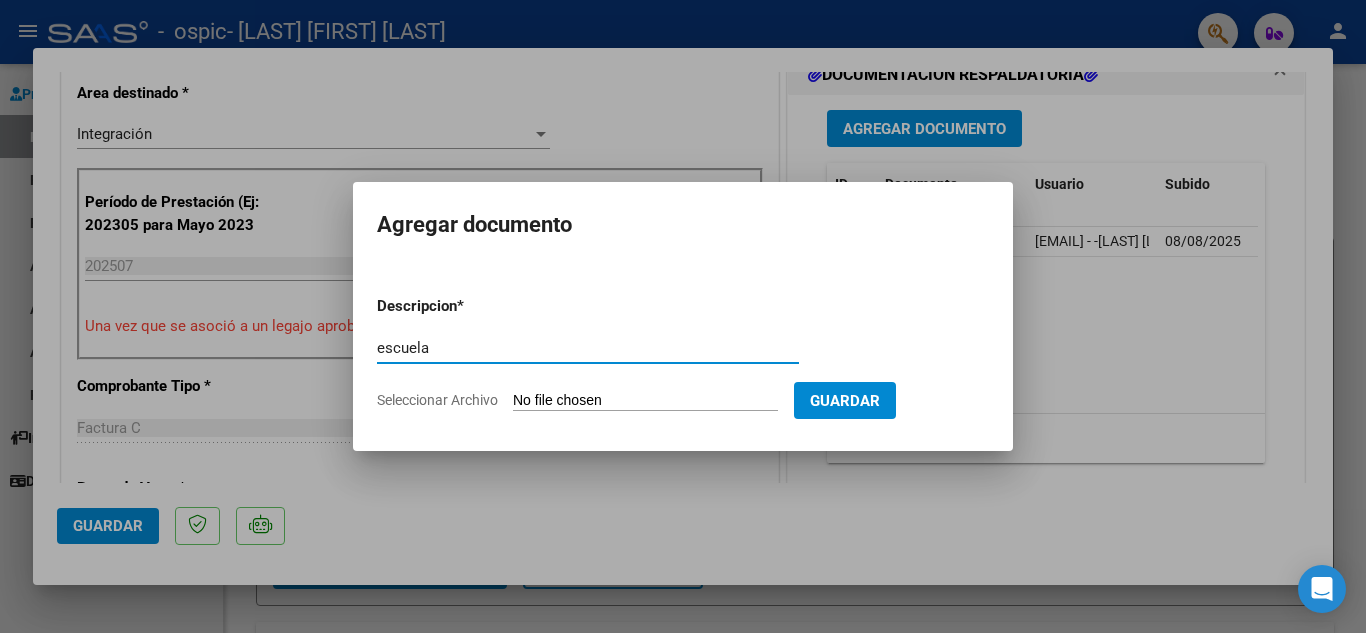 type on "escuela" 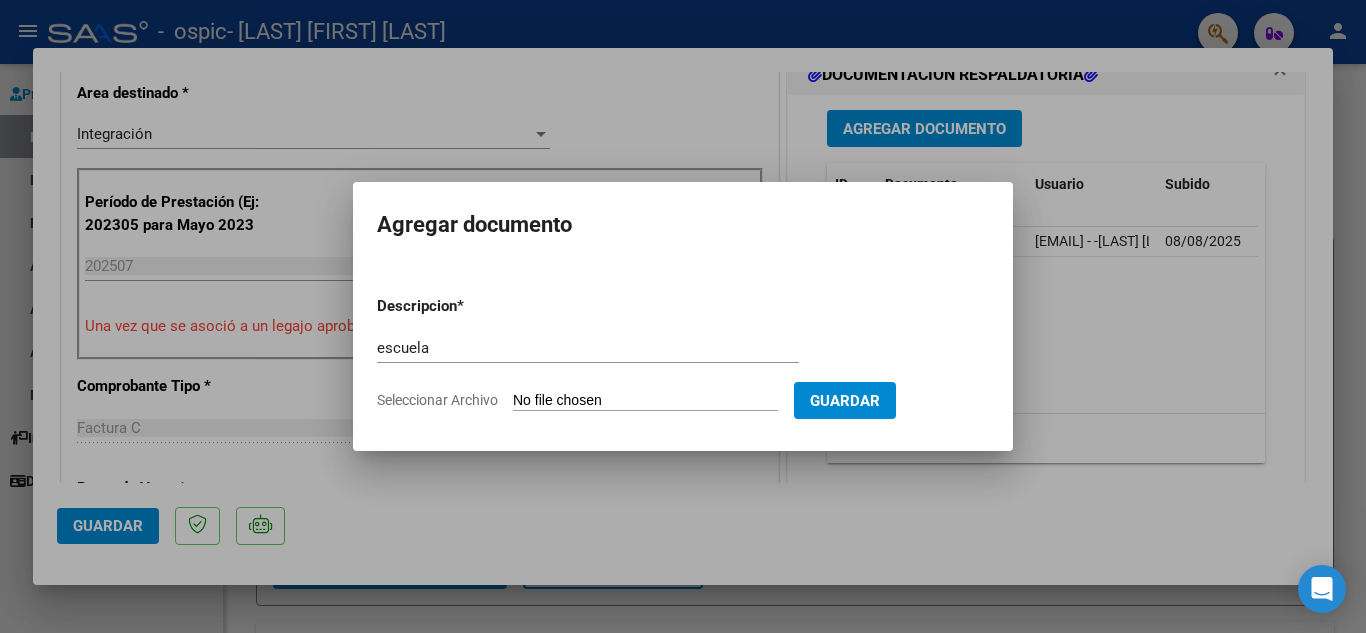 type on "C:\fakepath\CamScanner 08-08-2025 17.53 (1).pdf" 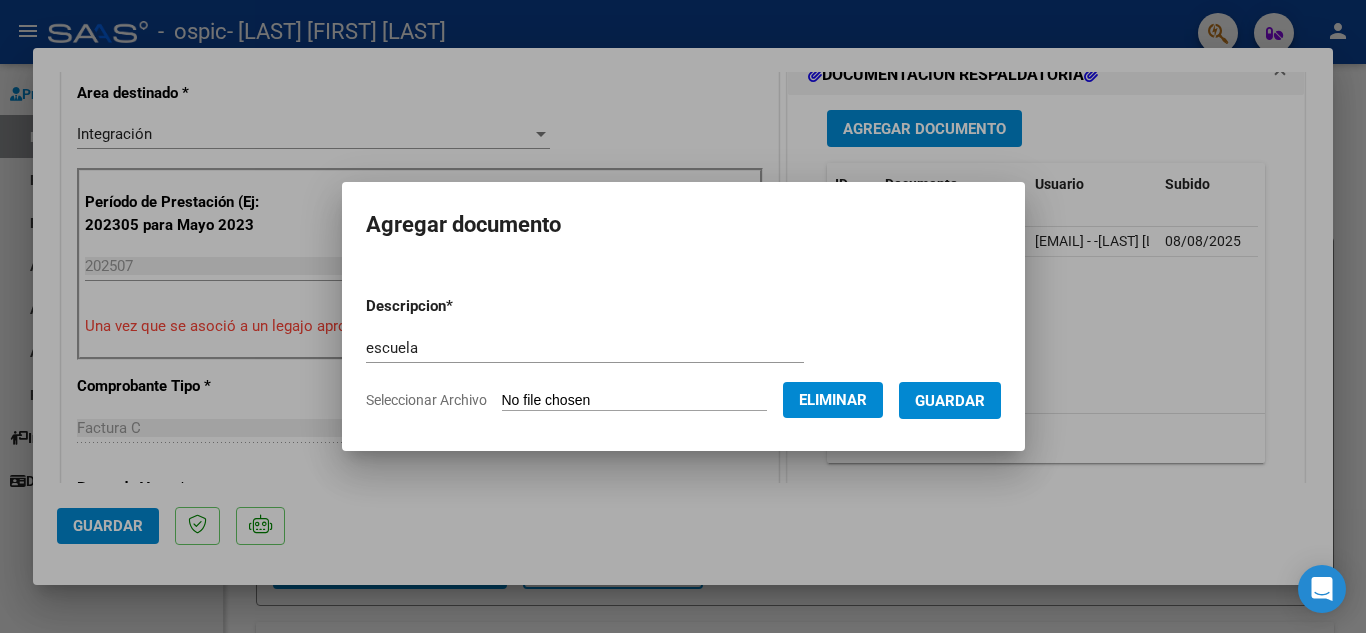 click on "Guardar" at bounding box center [950, 401] 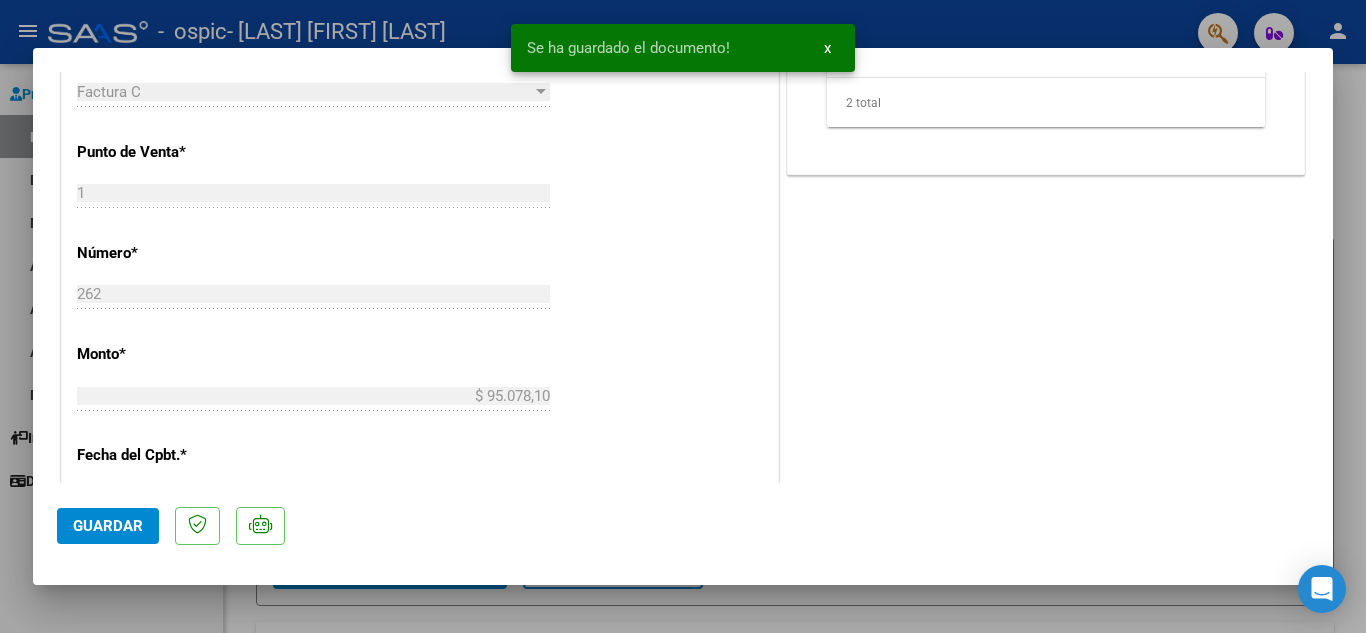 scroll, scrollTop: 1000, scrollLeft: 0, axis: vertical 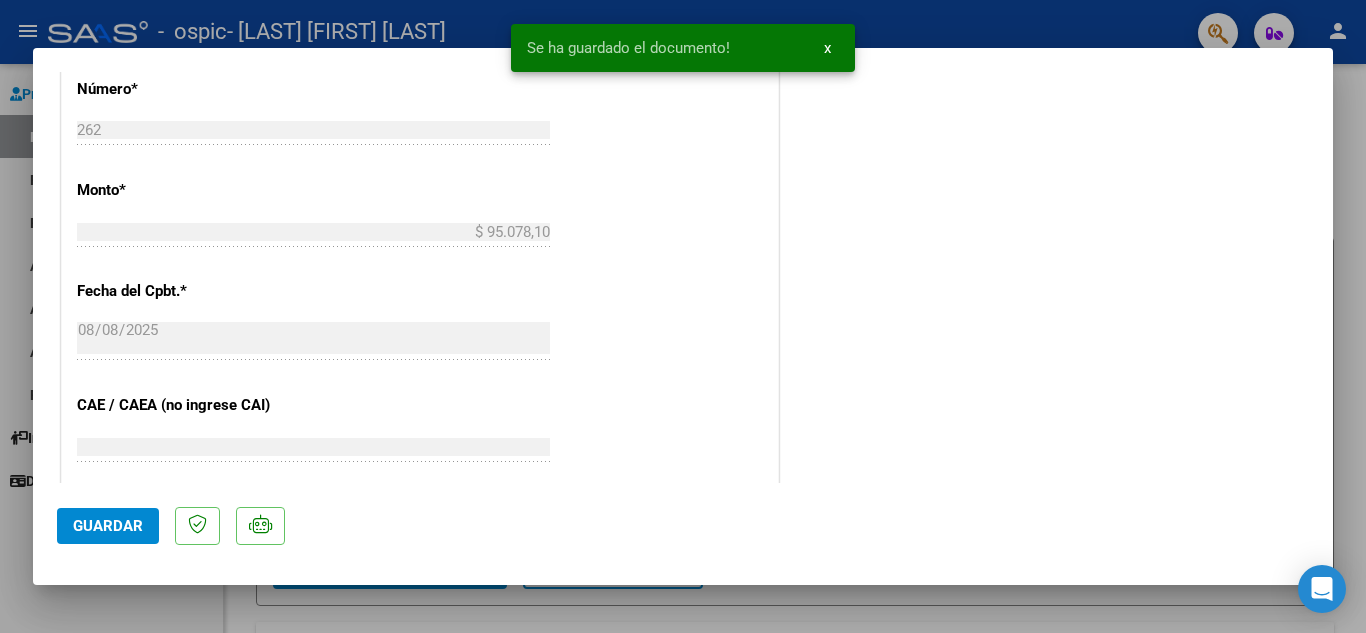 click on "Guardar" 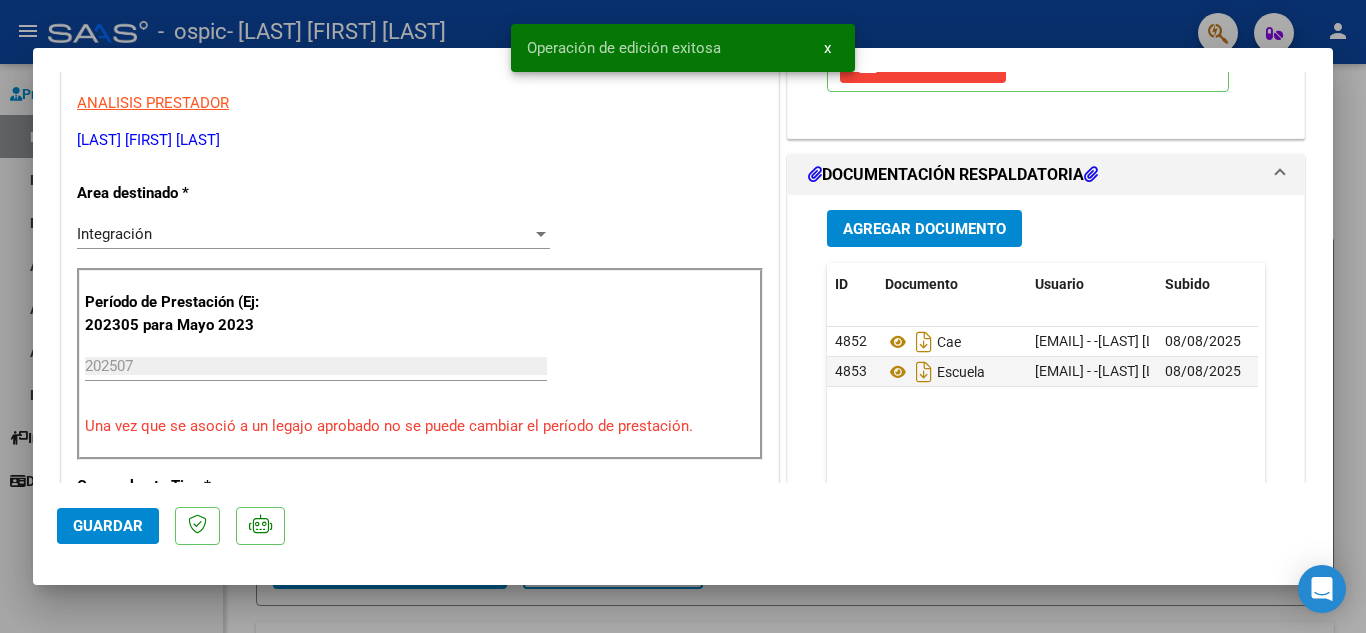 scroll, scrollTop: 0, scrollLeft: 0, axis: both 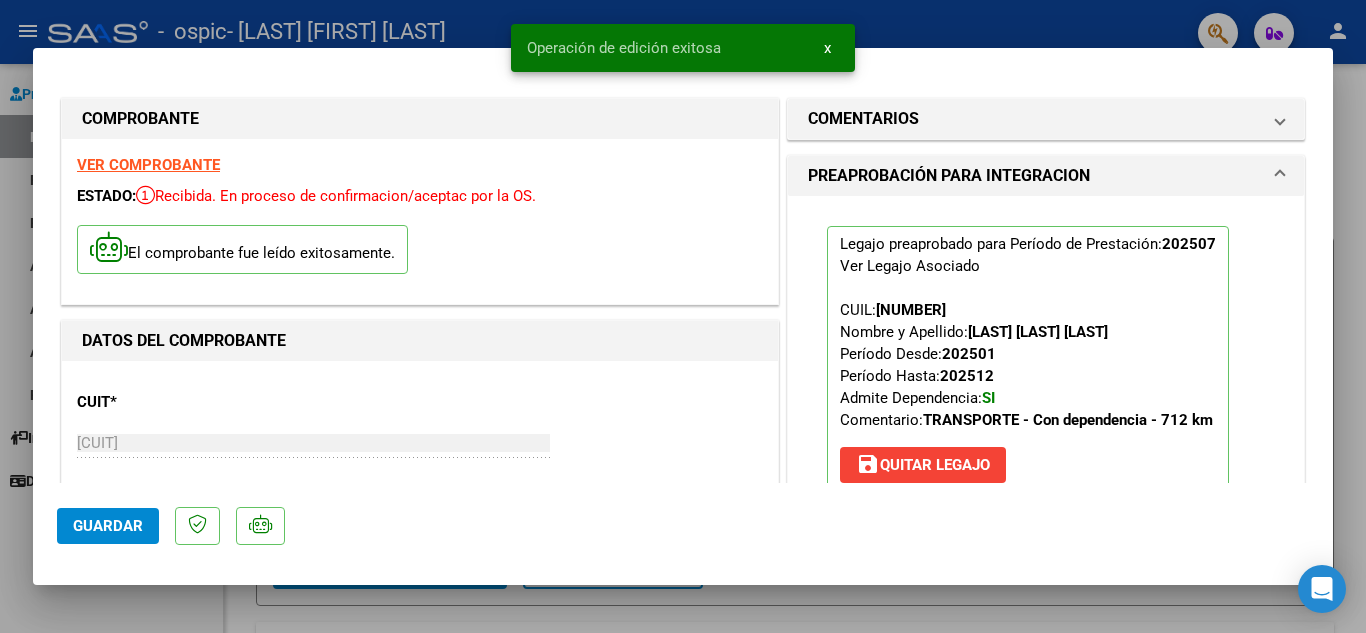 click at bounding box center [683, 316] 